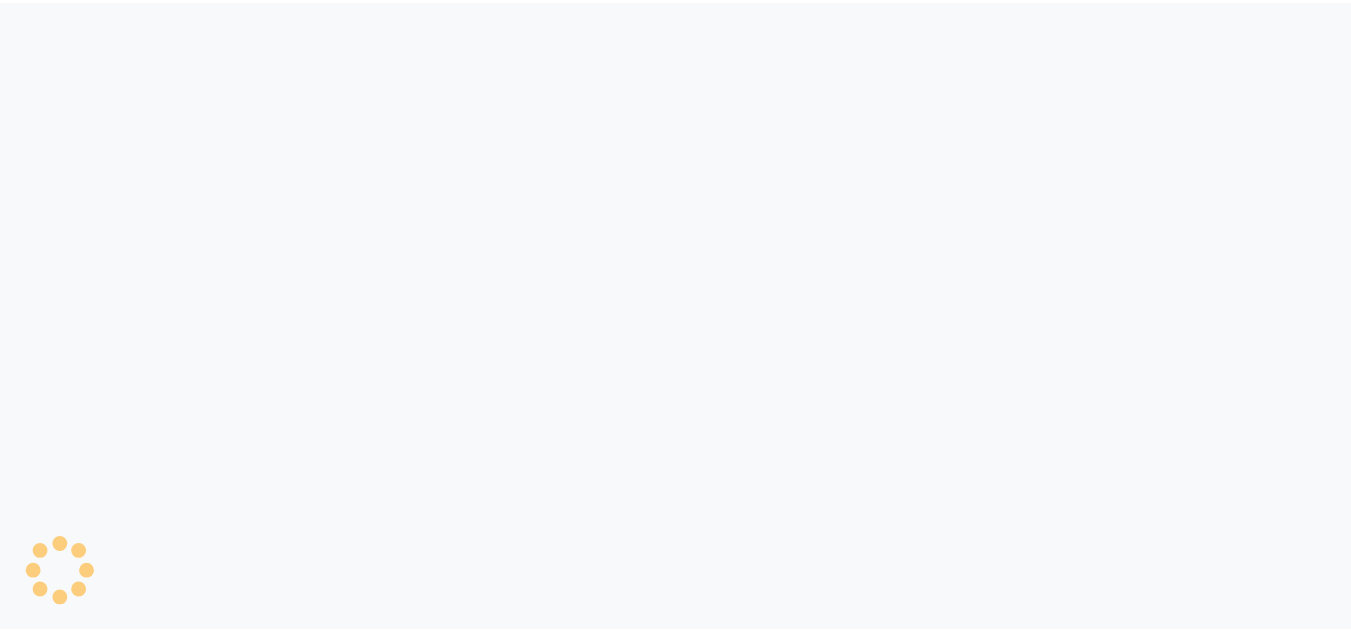 scroll, scrollTop: 0, scrollLeft: 0, axis: both 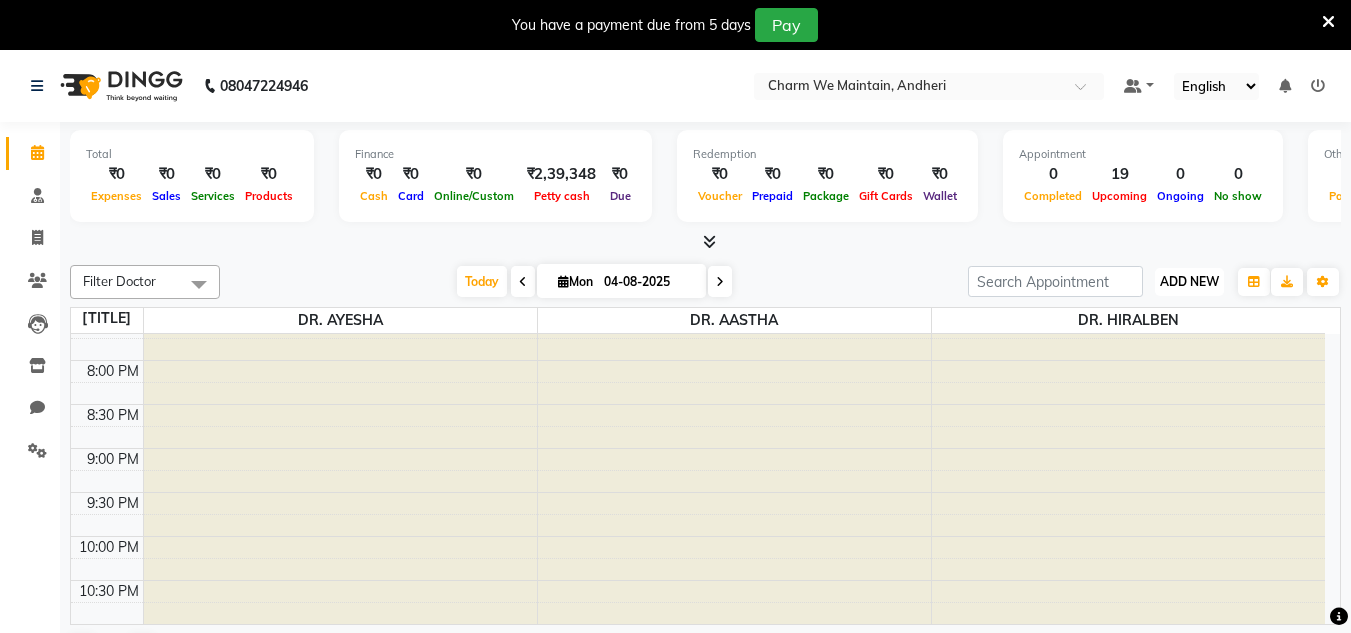 click on "ADD NEW" at bounding box center [1189, 281] 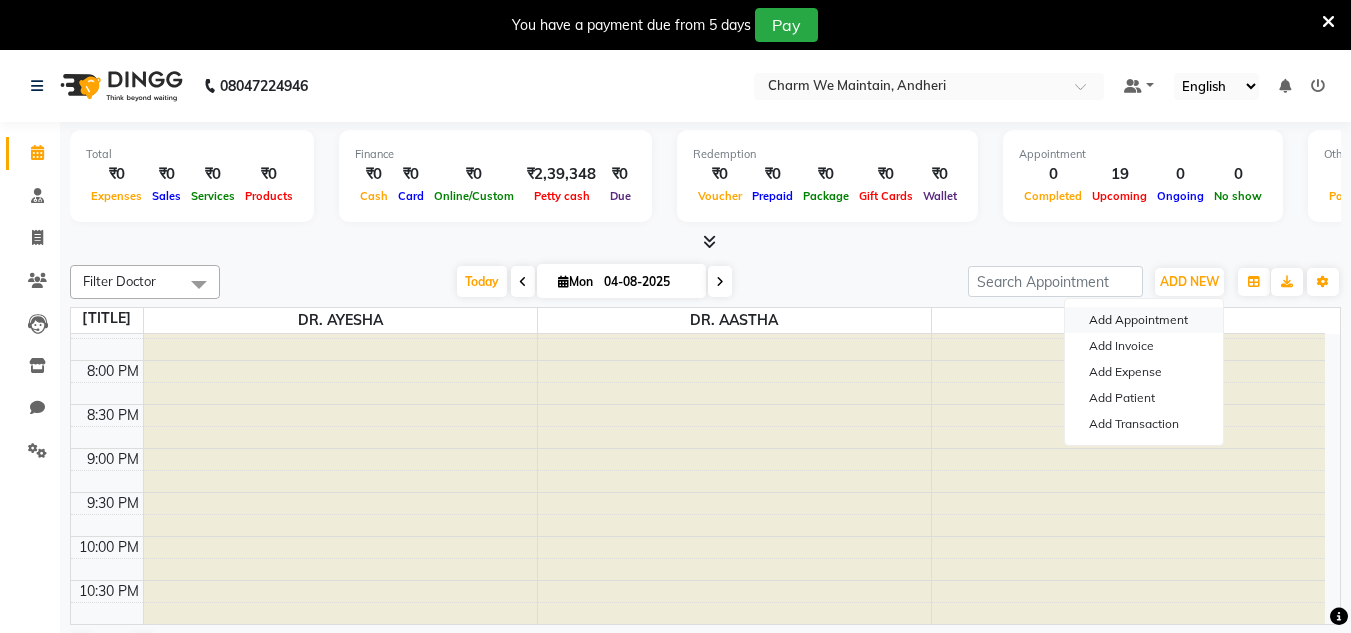 click on "Add Appointment" at bounding box center [1144, 320] 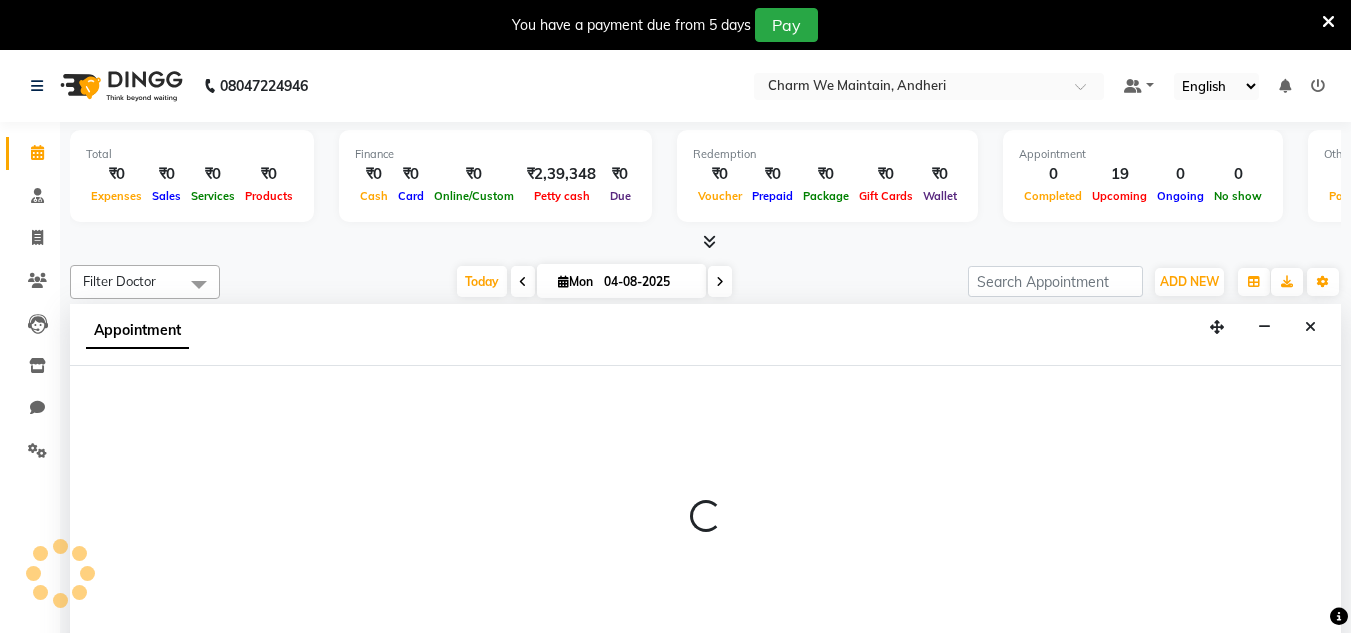 select on "tentative" 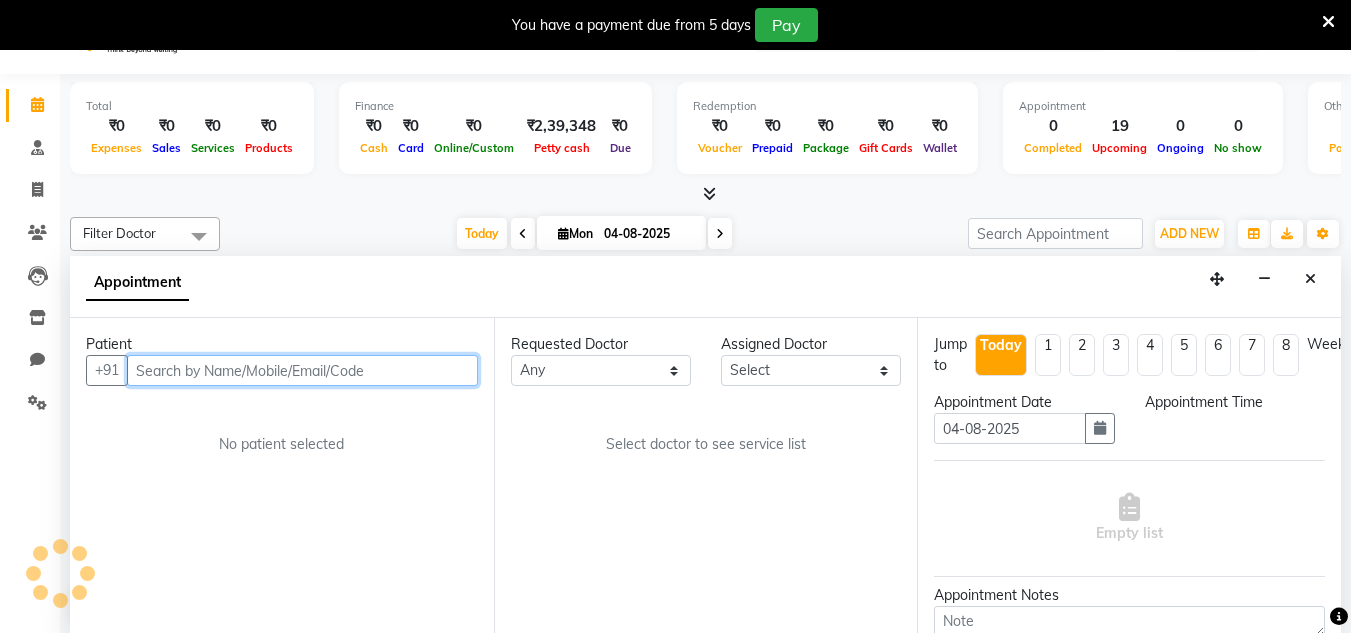scroll, scrollTop: 51, scrollLeft: 0, axis: vertical 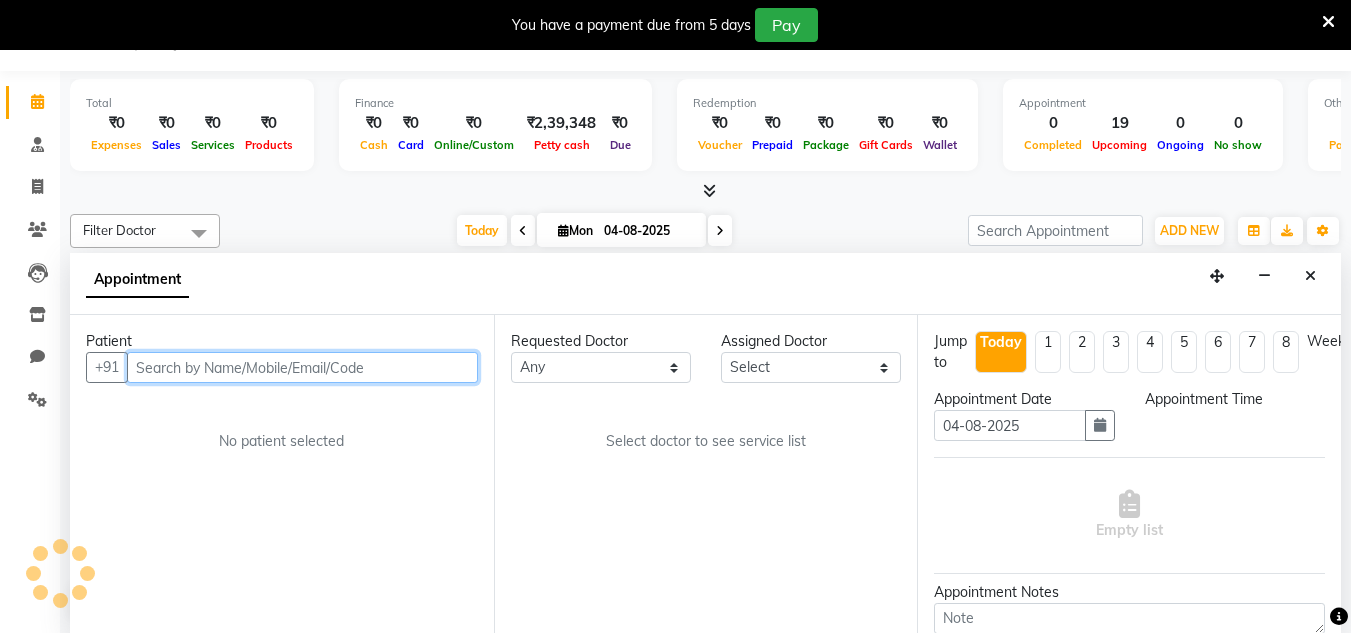 select on "540" 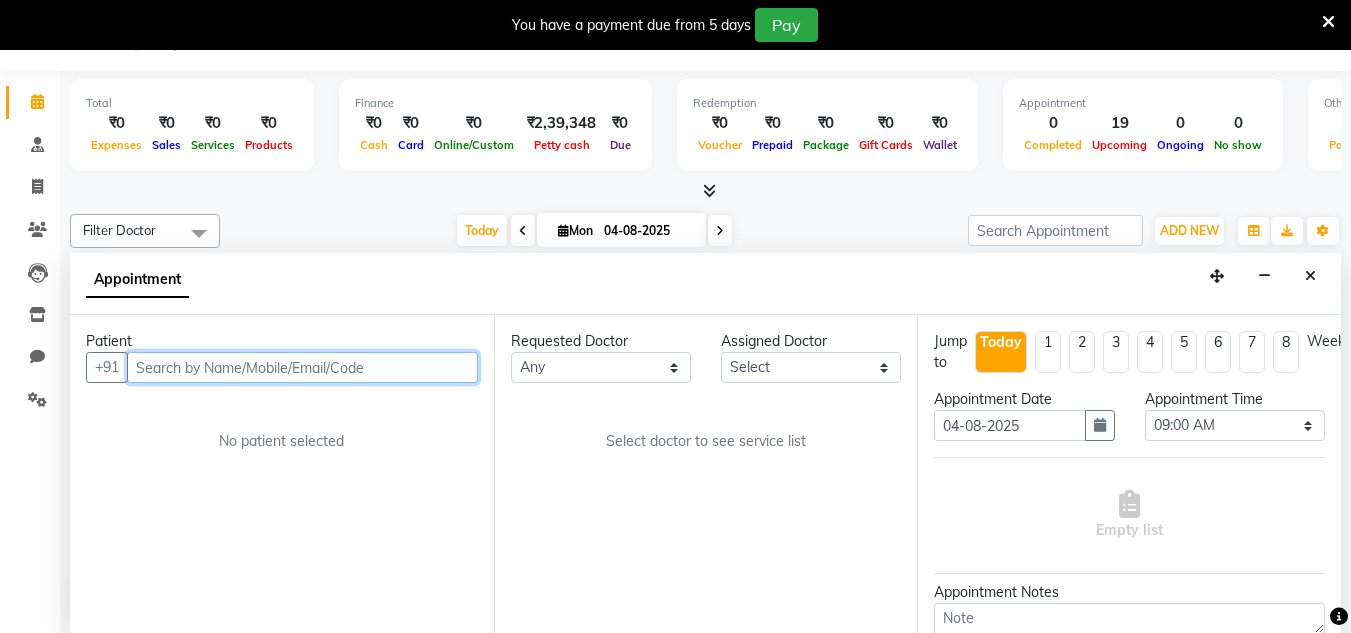 paste on "[PHONE]" 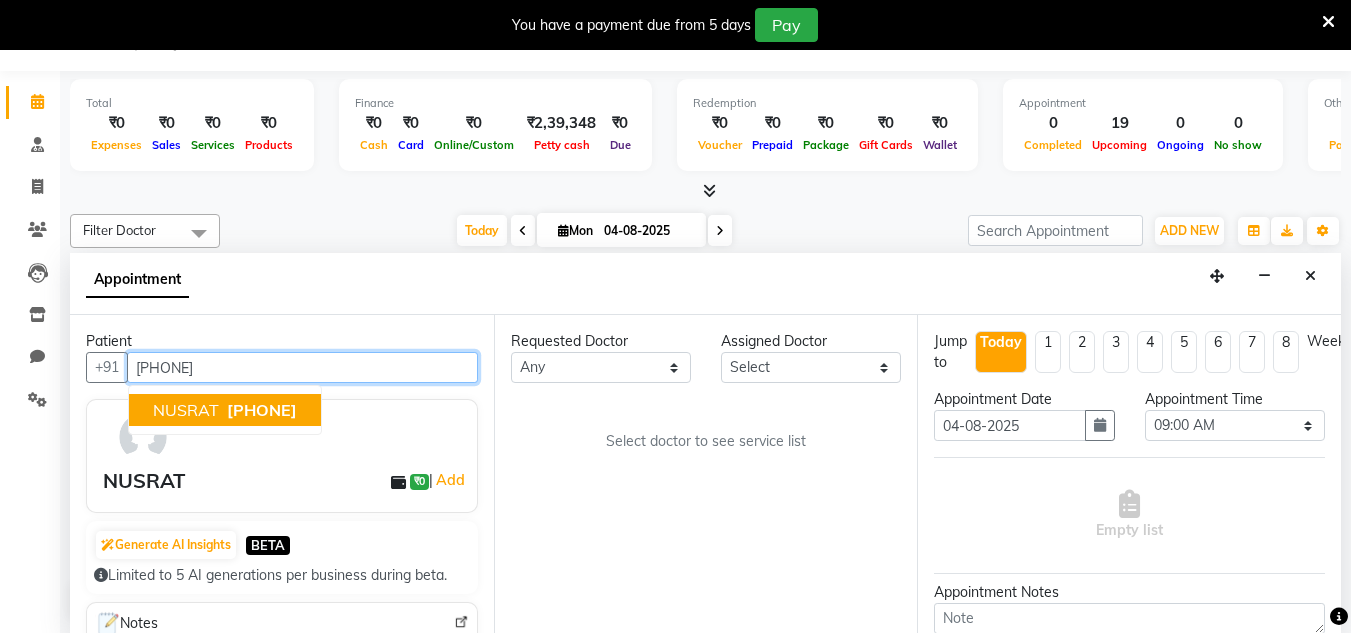 type on "[PHONE]" 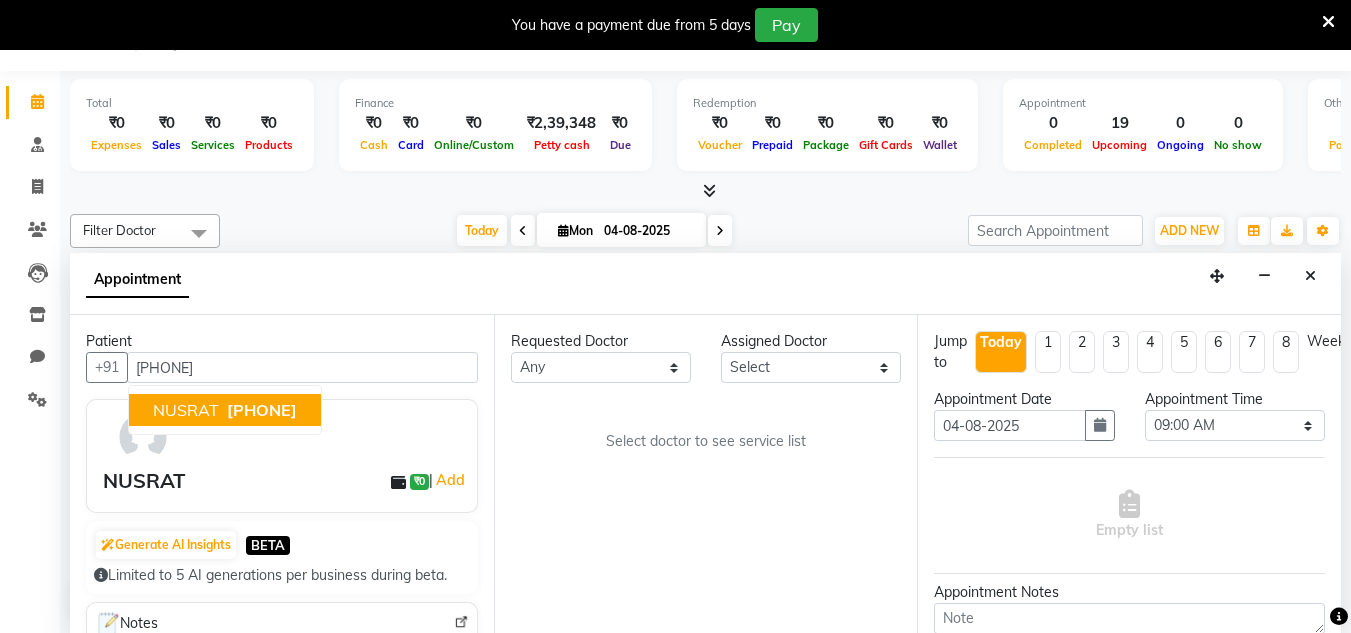 click at bounding box center [291, 437] 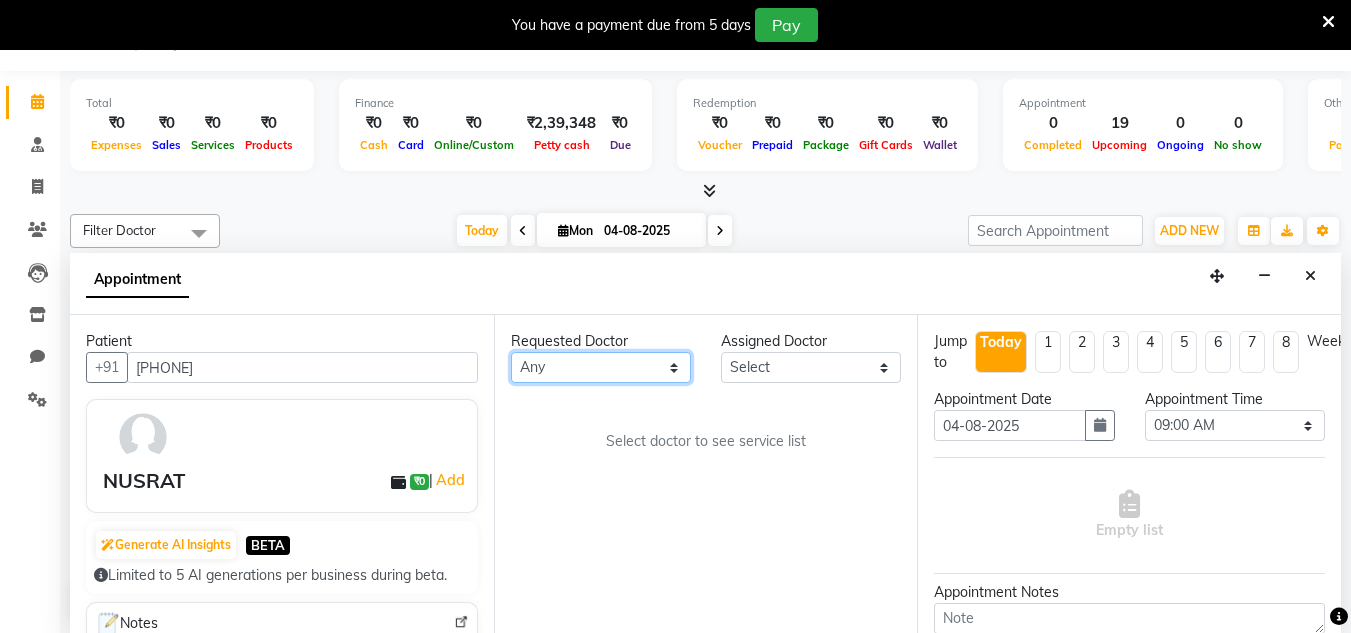 click on "Any DR. AASTHA	 DR. AYESHA	 DR. HIRALBEN" at bounding box center (601, 367) 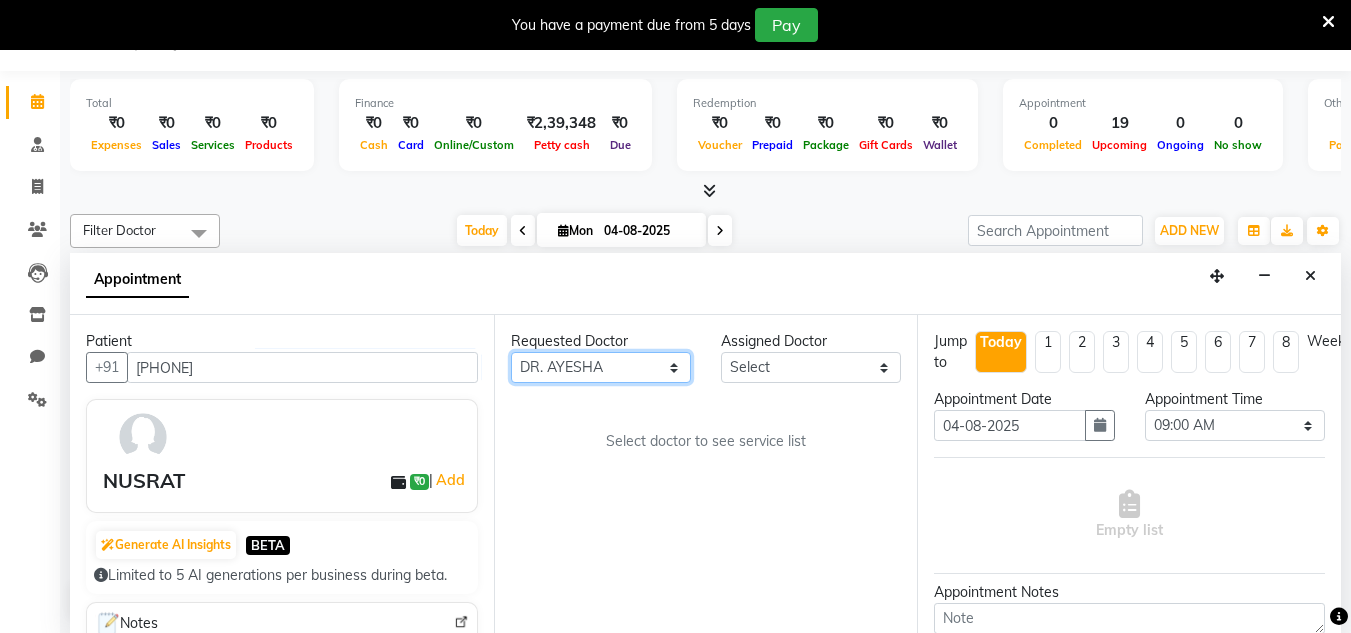 click on "Any DR. AASTHA	 DR. AYESHA	 DR. HIRALBEN" at bounding box center (601, 367) 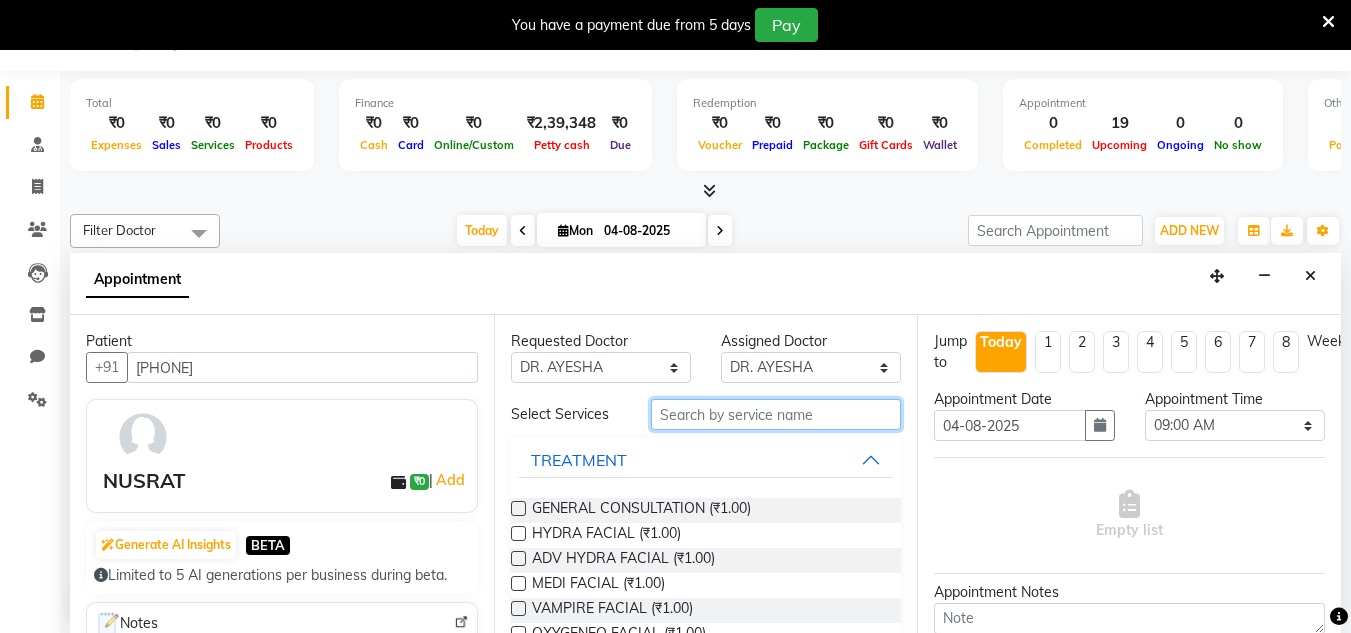 click at bounding box center [776, 414] 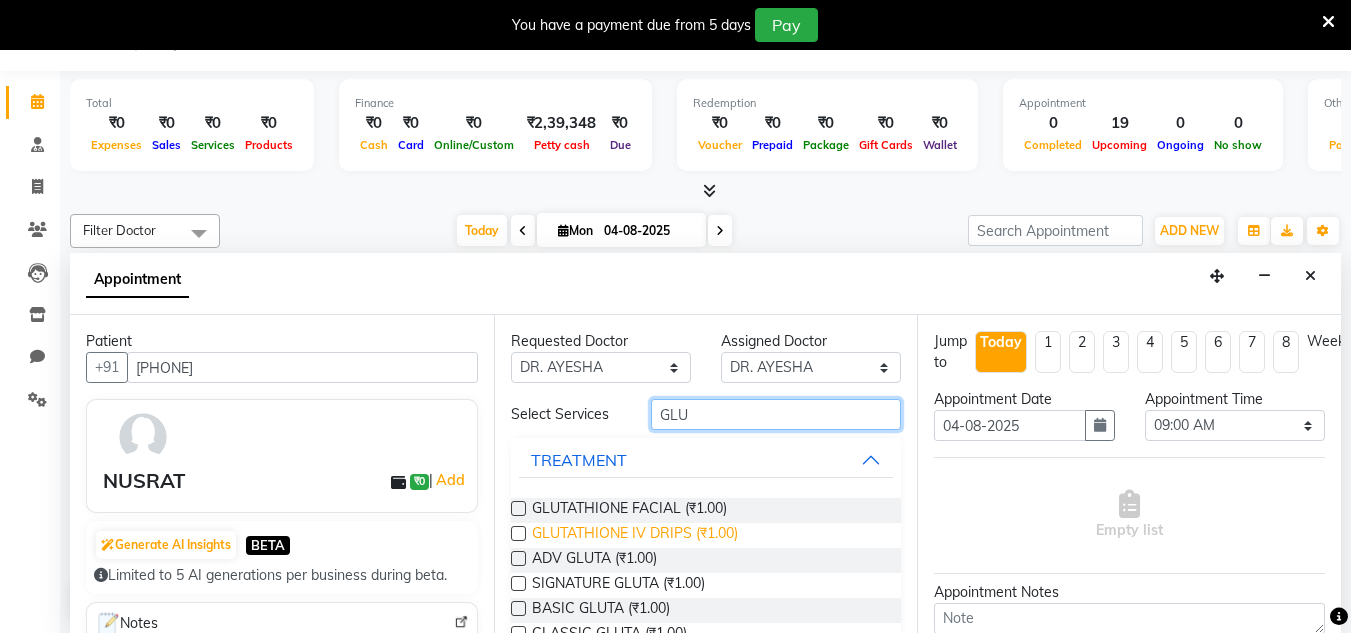 type on "GLU" 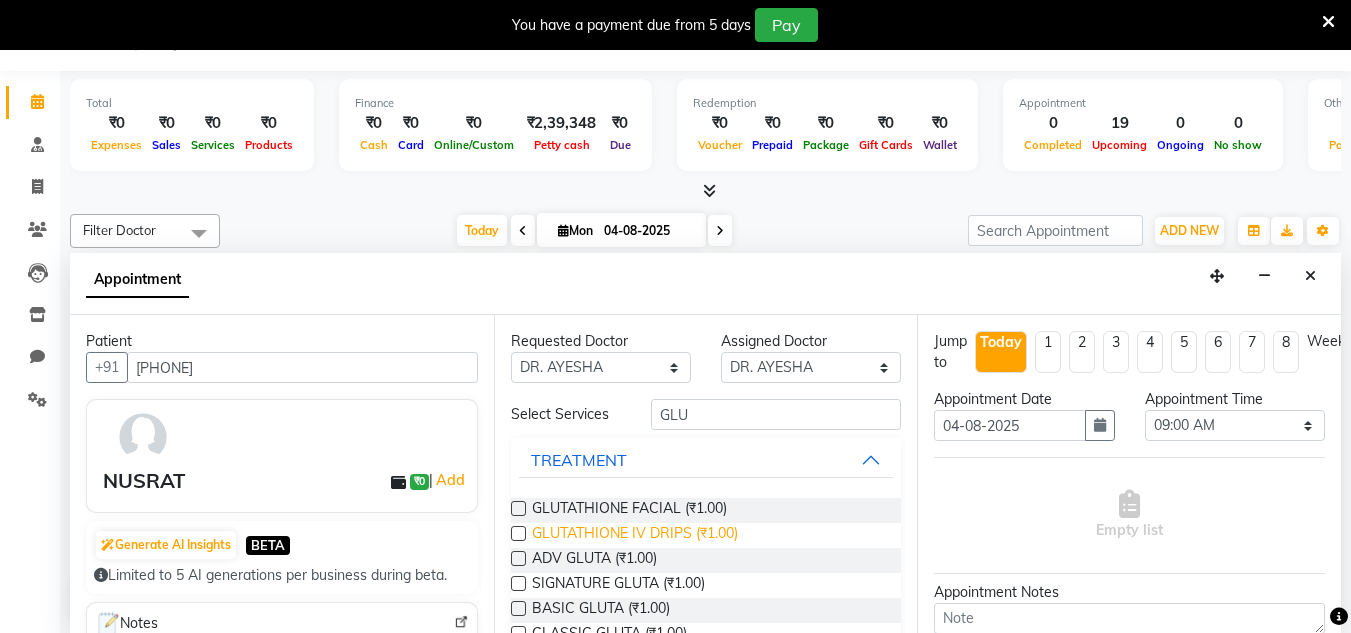 click on "GLUTATHIONE IV DRIPS (₹1.00)" at bounding box center (635, 535) 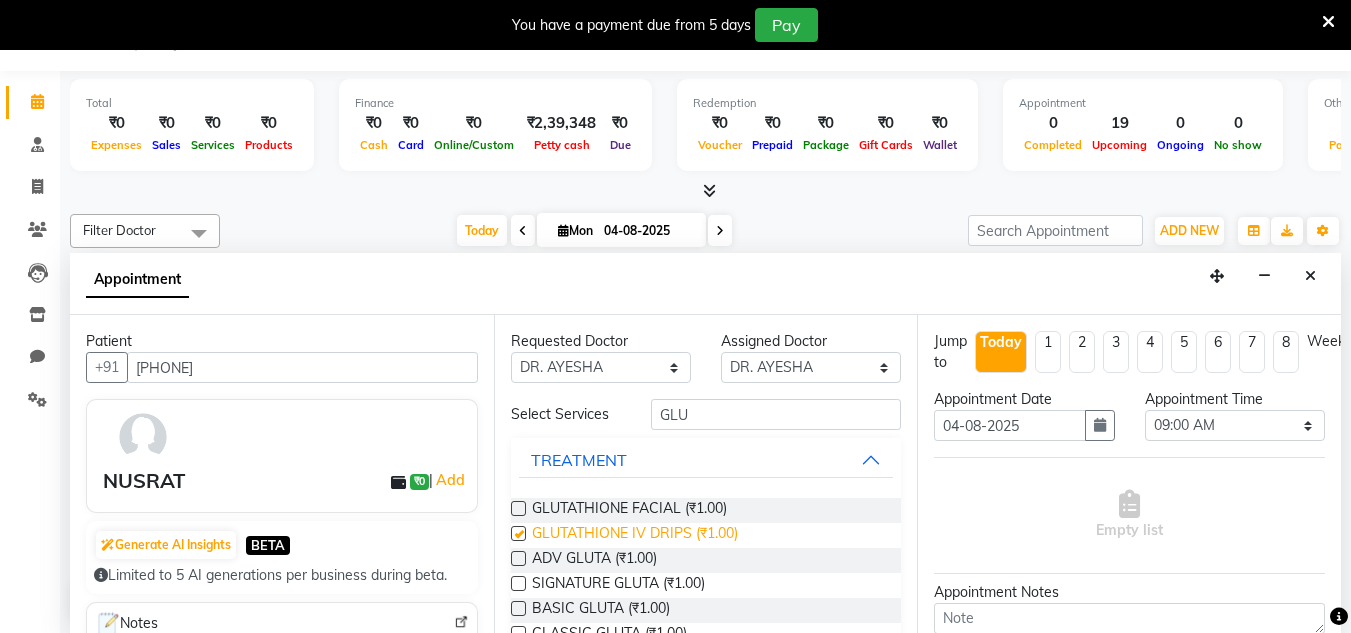 checkbox on "false" 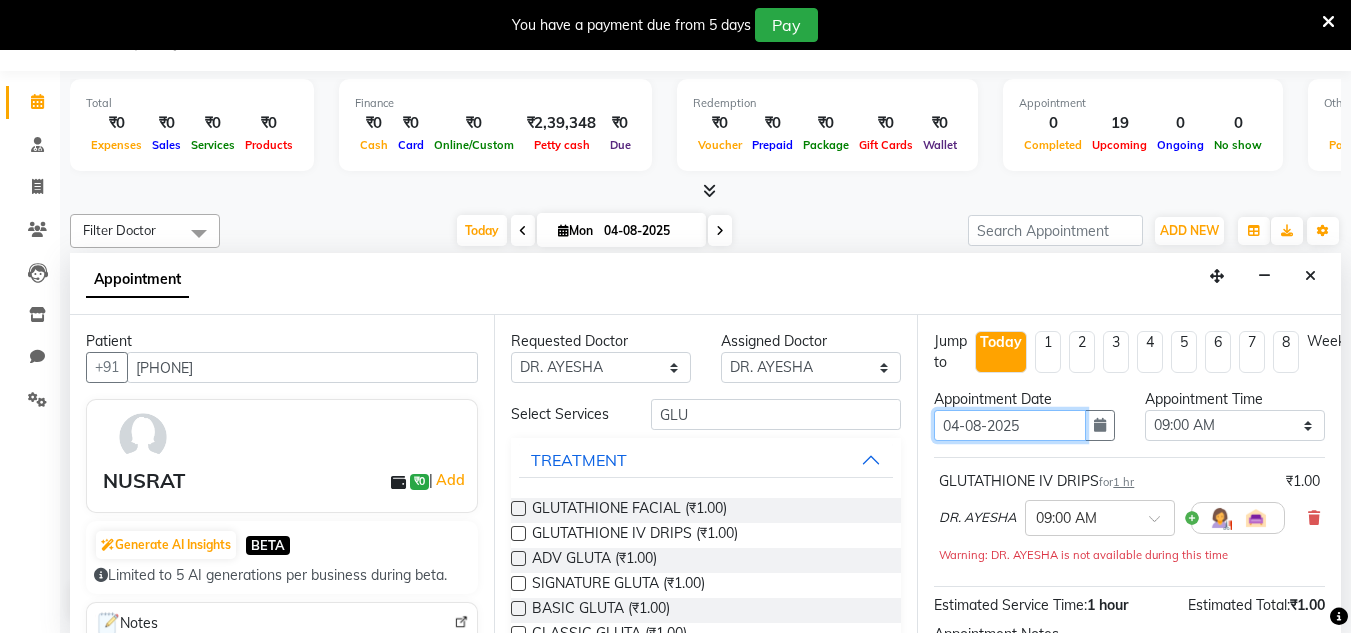 click on "04-08-2025" at bounding box center (1009, 425) 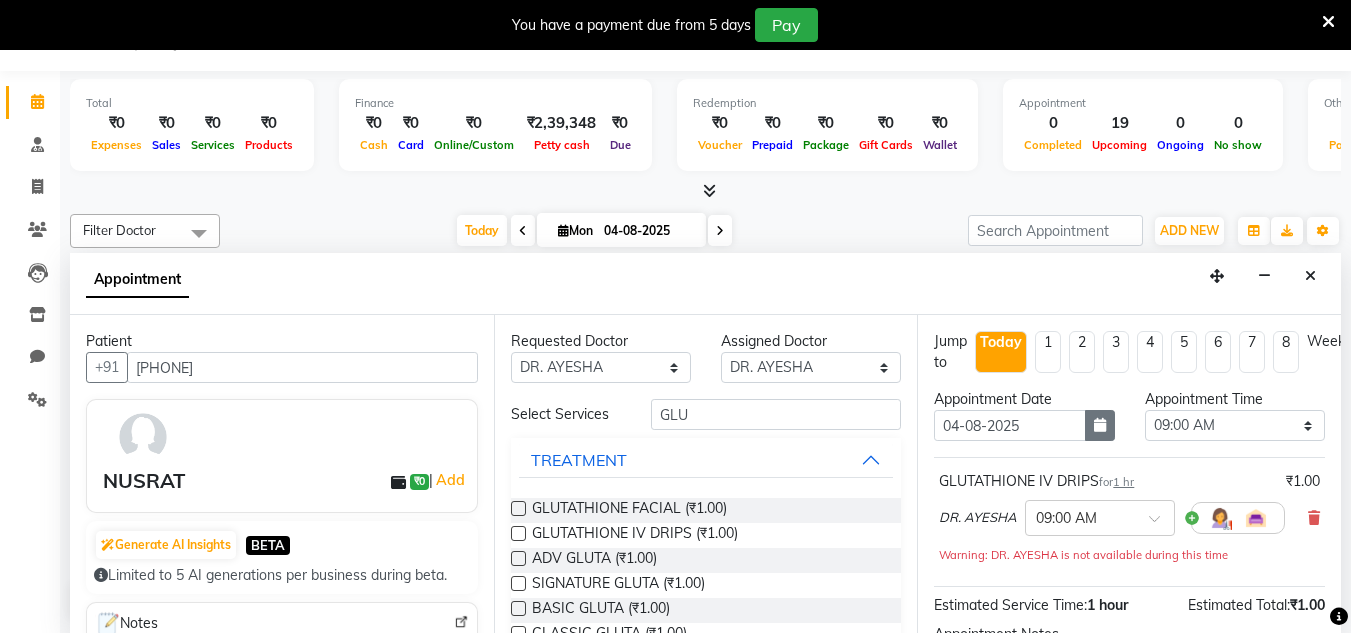 click at bounding box center (1100, 425) 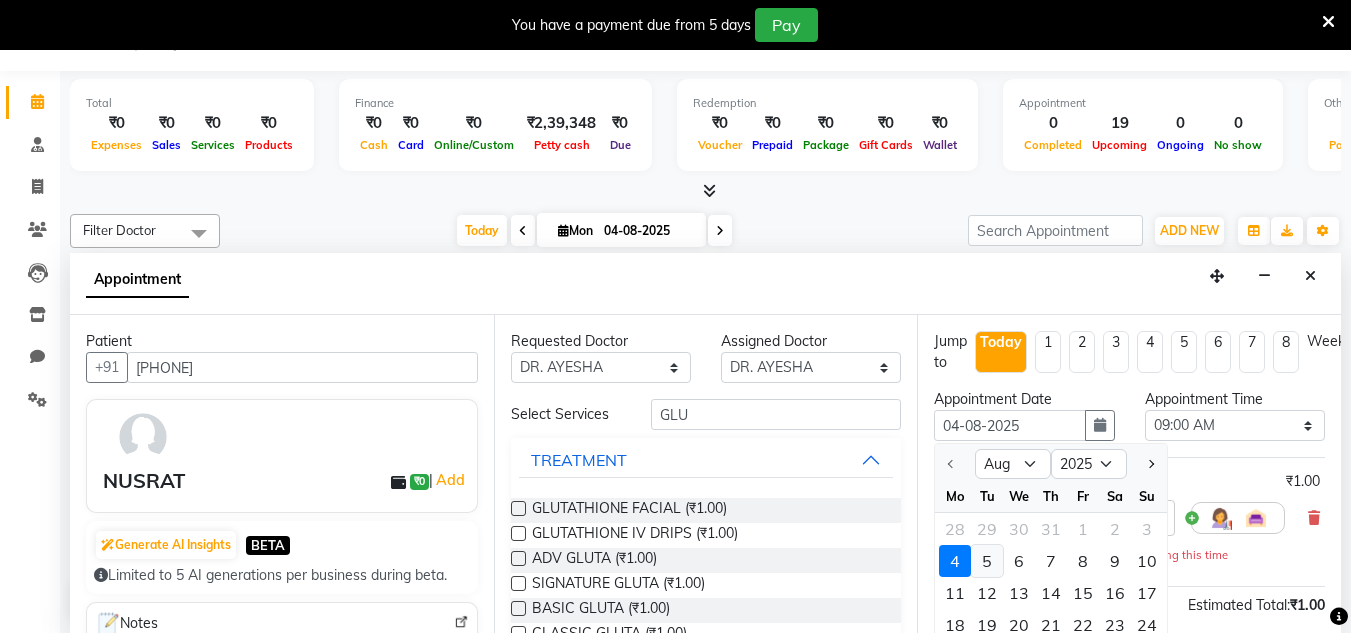 click on "5" at bounding box center (987, 561) 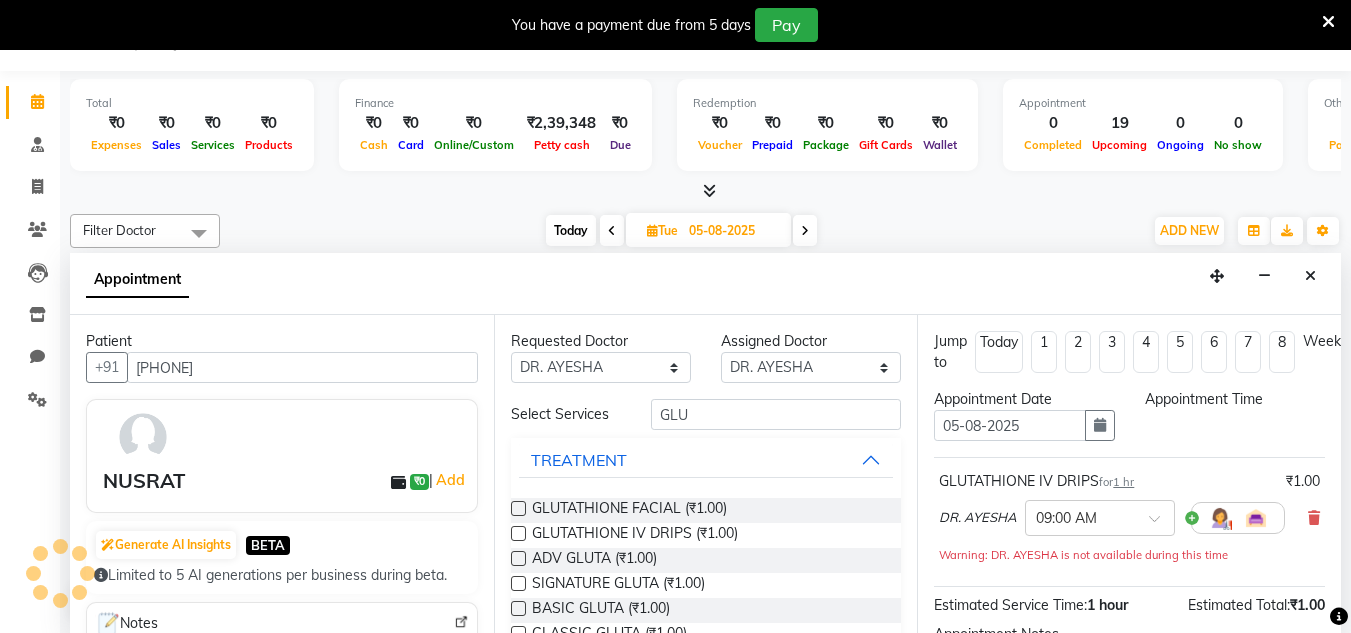 scroll, scrollTop: 353, scrollLeft: 0, axis: vertical 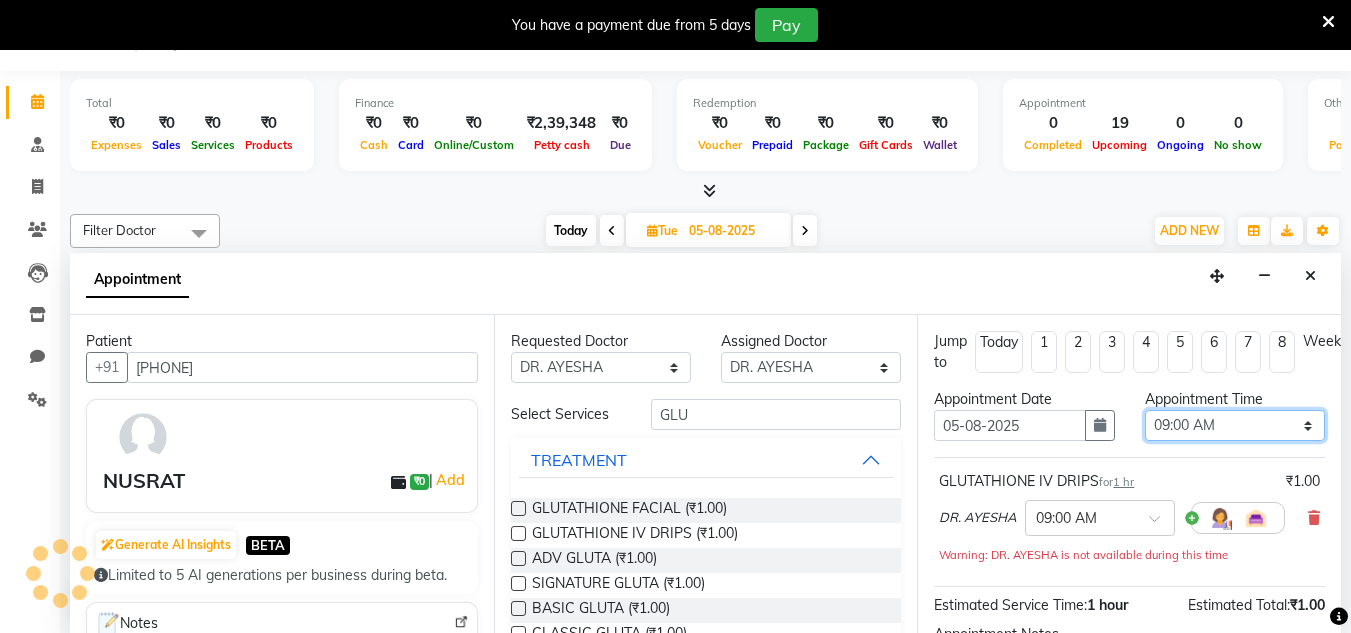click on "Select 09:00 AM 09:15 AM 09:30 AM 09:45 AM 10:00 AM 10:15 AM 10:30 AM 10:45 AM 11:00 AM 11:15 AM 11:30 AM 11:45 AM 12:00 PM 12:15 PM 12:30 PM 12:45 PM 01:00 PM 01:15 PM 01:30 PM 01:45 PM 02:00 PM 02:15 PM 02:30 PM 02:45 PM 03:00 PM 03:15 PM 03:30 PM 03:45 PM 04:00 PM 04:15 PM 04:30 PM 04:45 PM 05:00 PM 05:15 PM 05:30 PM 05:45 PM 06:00 PM 06:15 PM 06:30 PM 06:45 PM 07:00 PM 07:15 PM 07:30 PM 07:45 PM 08:00 PM 08:15 PM 08:30 PM 08:45 PM 09:00 PM 09:15 PM 09:30 PM 09:45 PM 10:00 PM" at bounding box center (1235, 425) 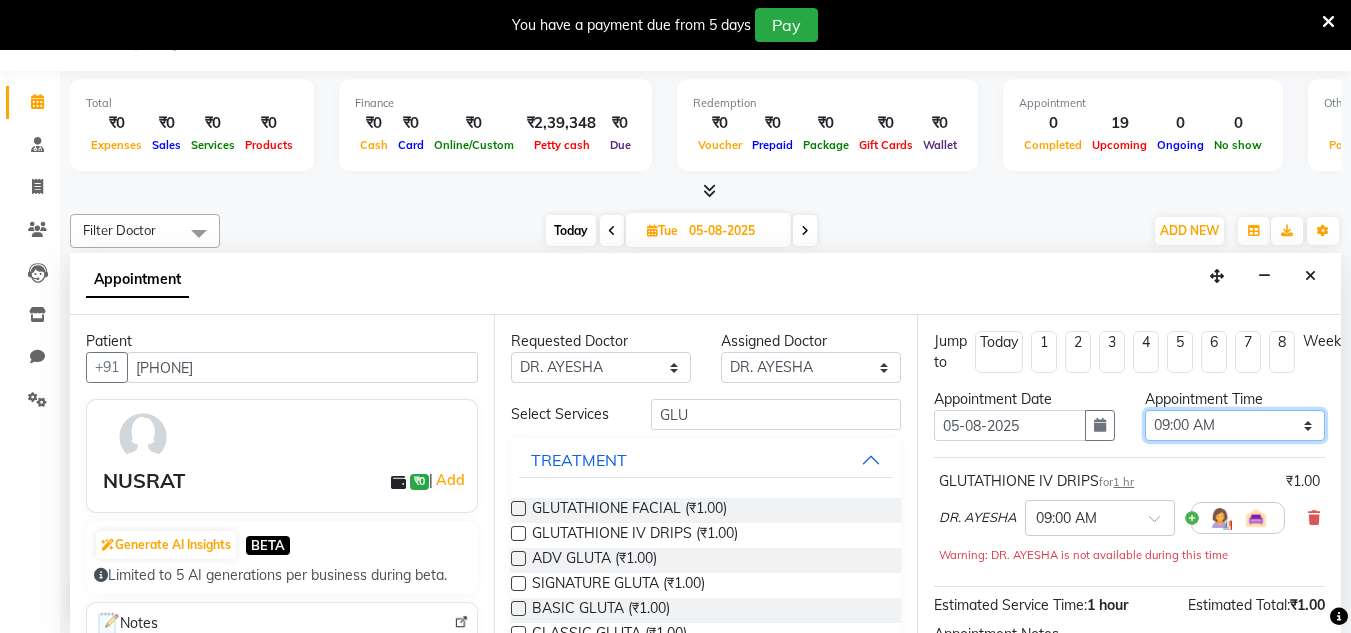 select on "630" 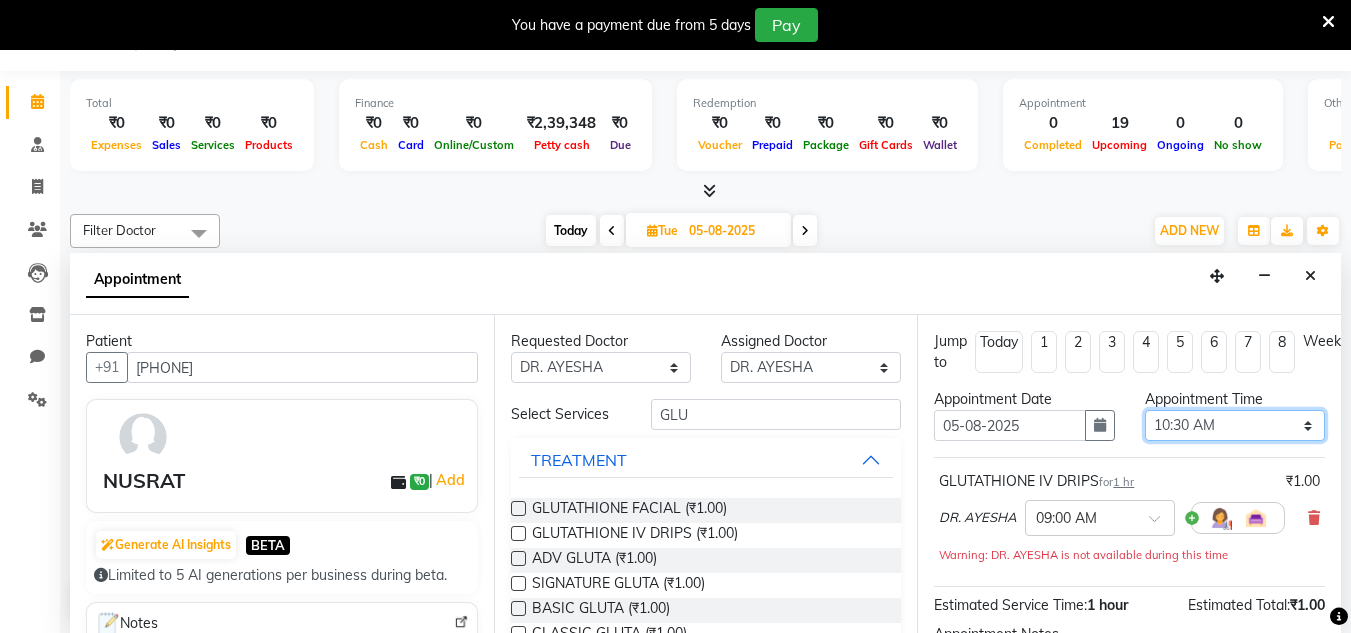 click on "Select 09:00 AM 09:15 AM 09:30 AM 09:45 AM 10:00 AM 10:15 AM 10:30 AM 10:45 AM 11:00 AM 11:15 AM 11:30 AM 11:45 AM 12:00 PM 12:15 PM 12:30 PM 12:45 PM 01:00 PM 01:15 PM 01:30 PM 01:45 PM 02:00 PM 02:15 PM 02:30 PM 02:45 PM 03:00 PM 03:15 PM 03:30 PM 03:45 PM 04:00 PM 04:15 PM 04:30 PM 04:45 PM 05:00 PM 05:15 PM 05:30 PM 05:45 PM 06:00 PM 06:15 PM 06:30 PM 06:45 PM 07:00 PM 07:15 PM 07:30 PM 07:45 PM 08:00 PM 08:15 PM 08:30 PM 08:45 PM 09:00 PM 09:15 PM 09:30 PM 09:45 PM 10:00 PM" at bounding box center [1235, 425] 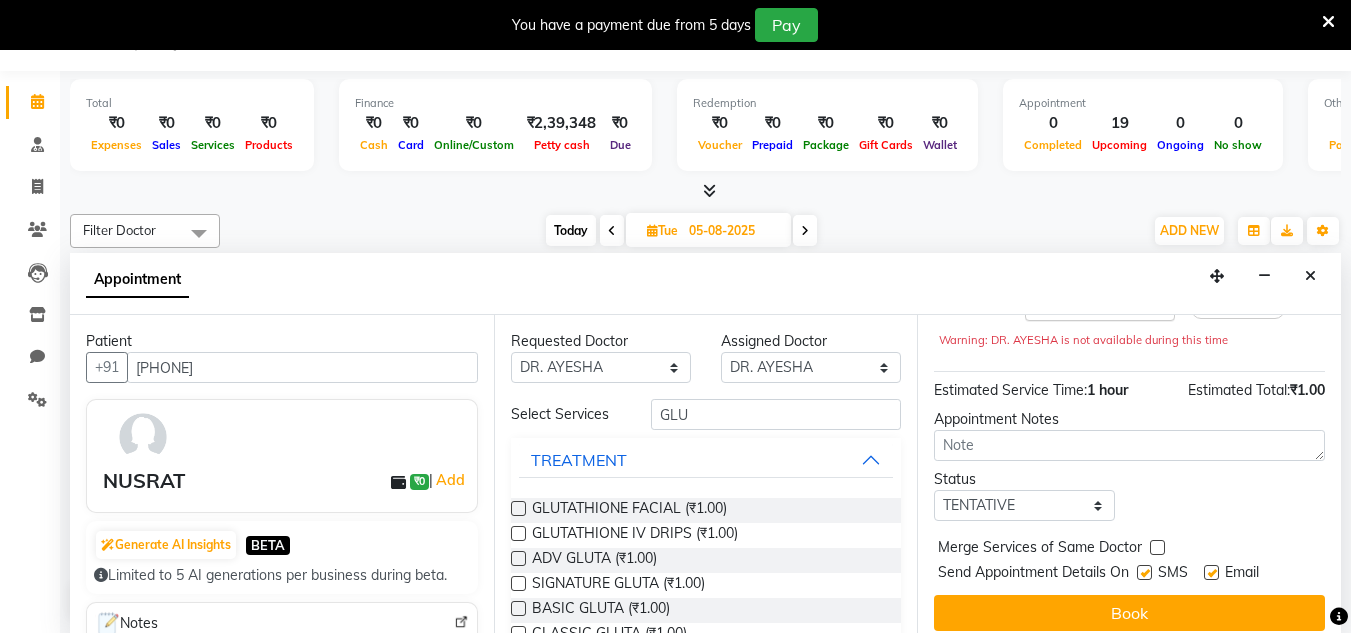 scroll, scrollTop: 244, scrollLeft: 0, axis: vertical 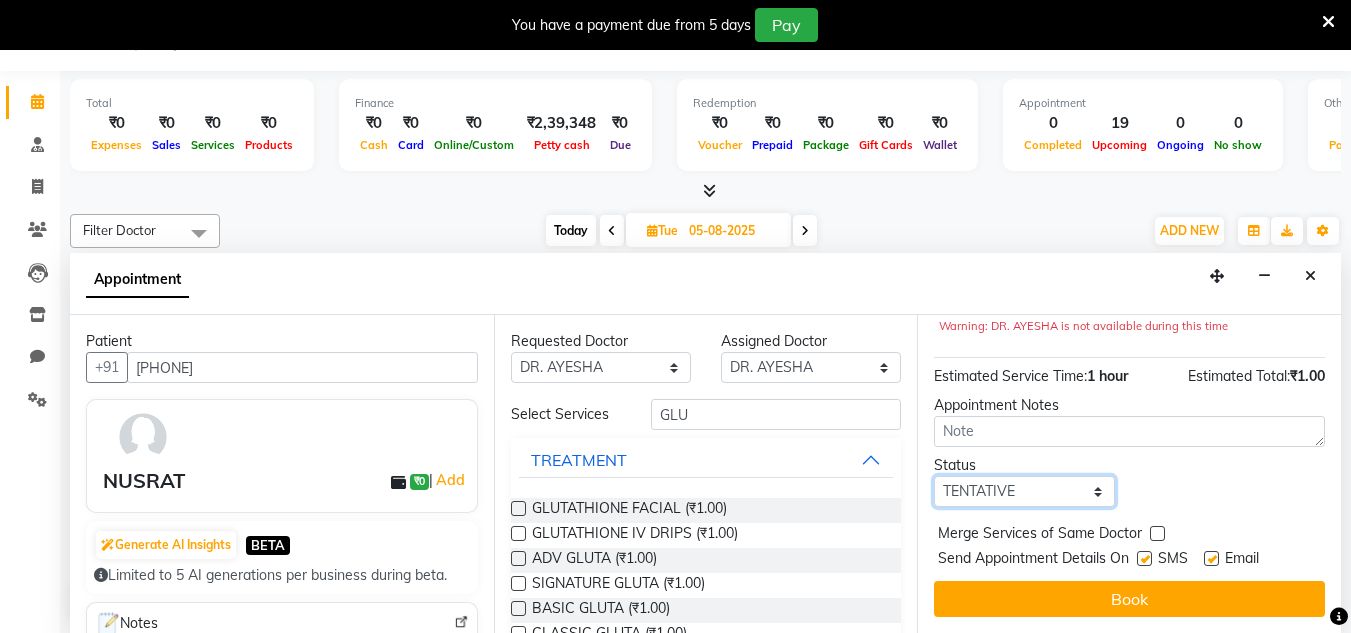 click on "Select TENTATIVE CONFIRM UPCOMING" at bounding box center [1024, 491] 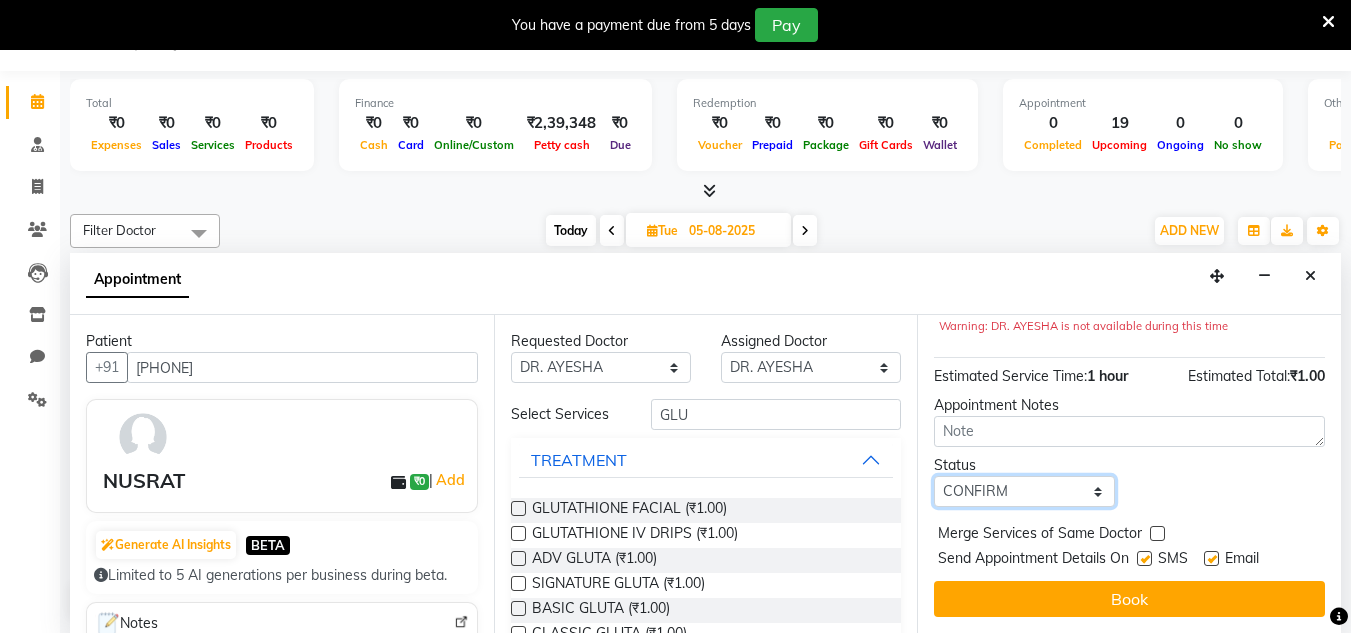 click on "Select TENTATIVE CONFIRM UPCOMING" at bounding box center [1024, 491] 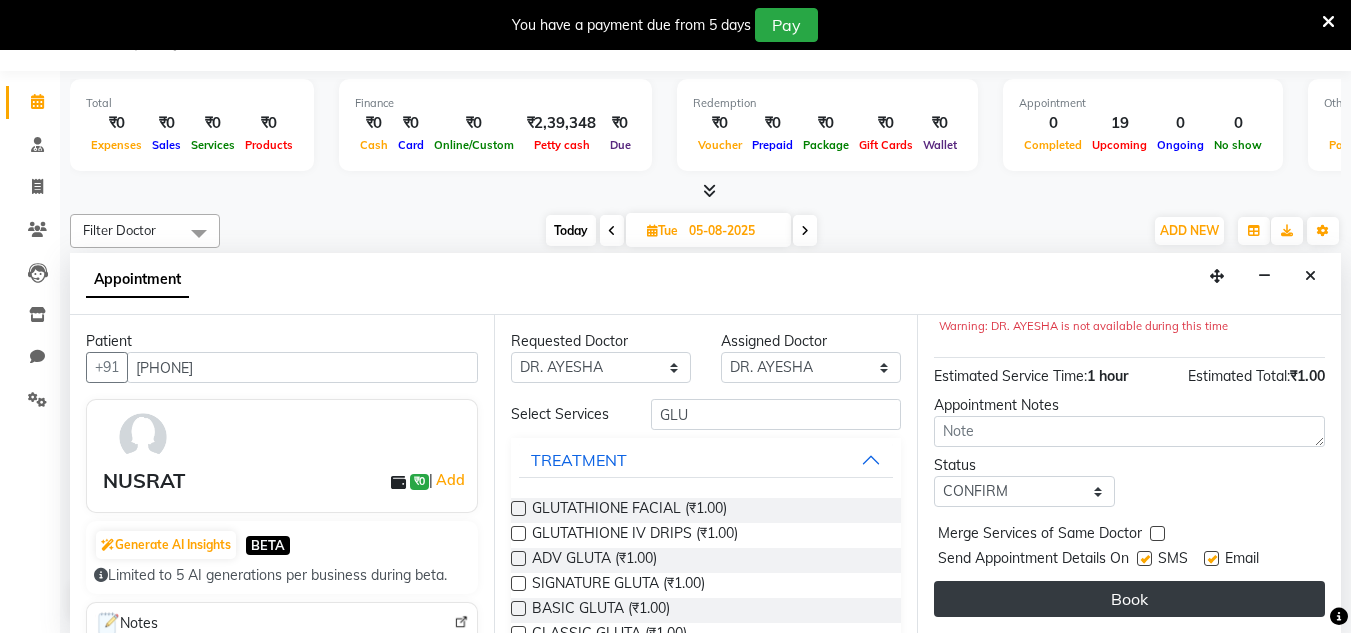 click on "Book" at bounding box center [1129, 599] 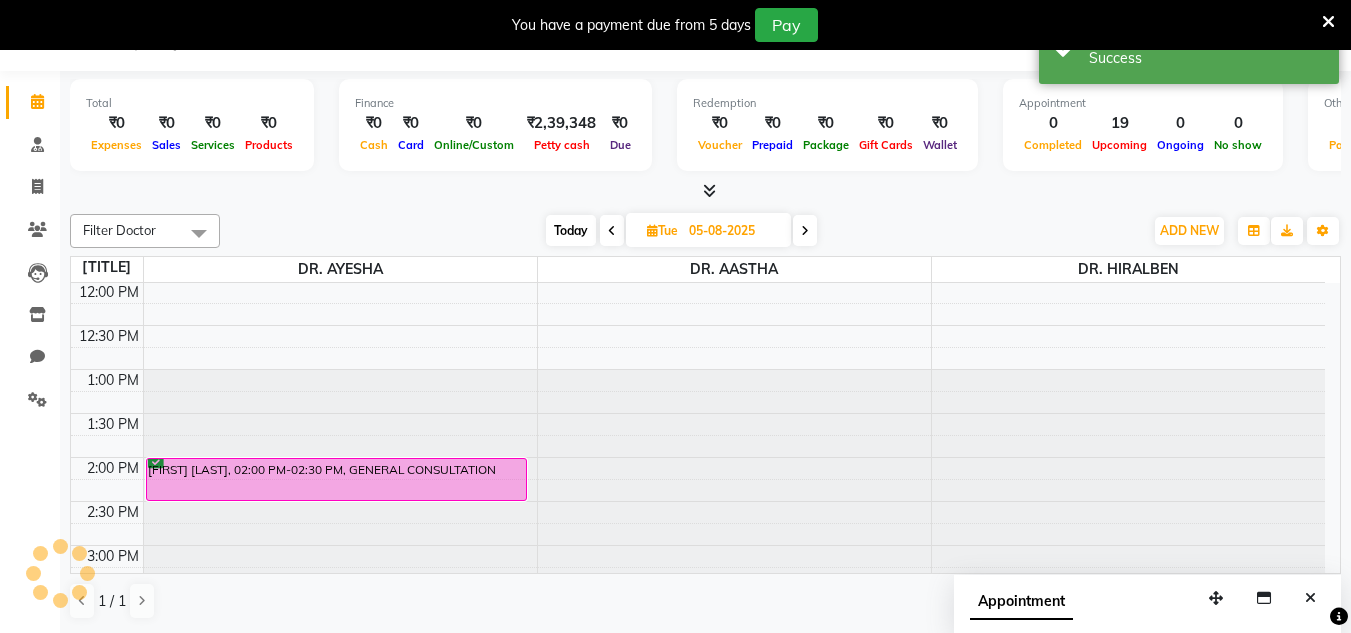 scroll, scrollTop: 0, scrollLeft: 0, axis: both 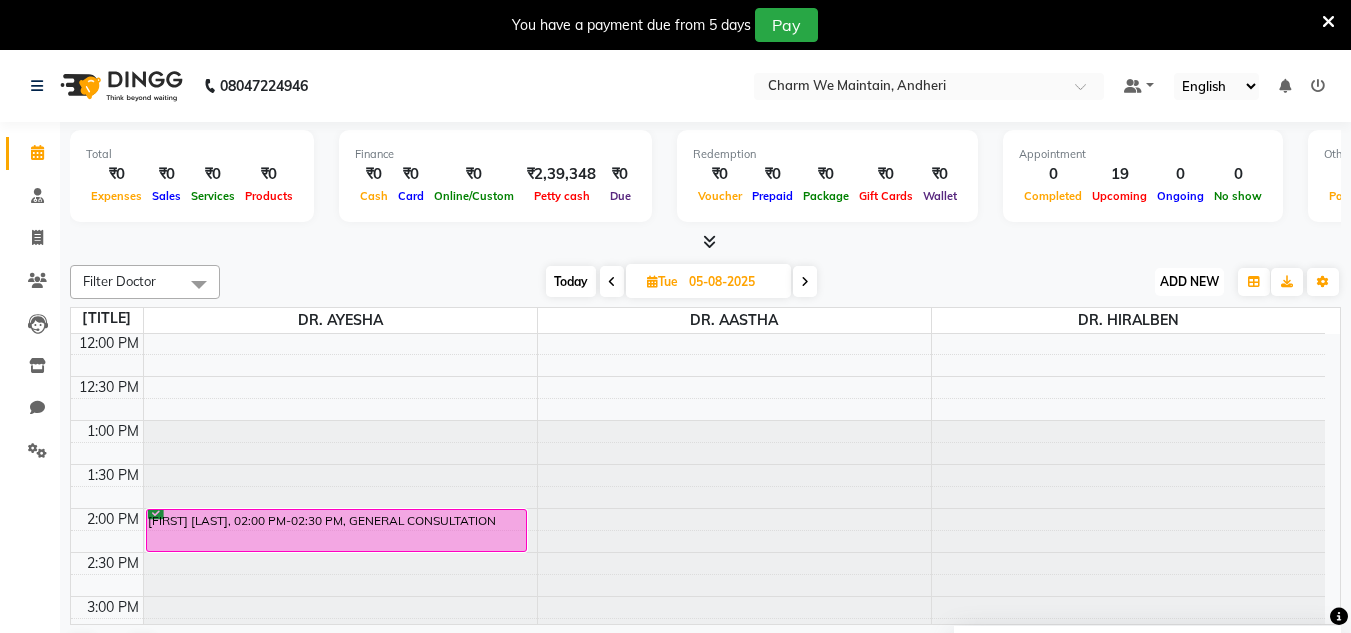 click on "ADD NEW" at bounding box center (1189, 281) 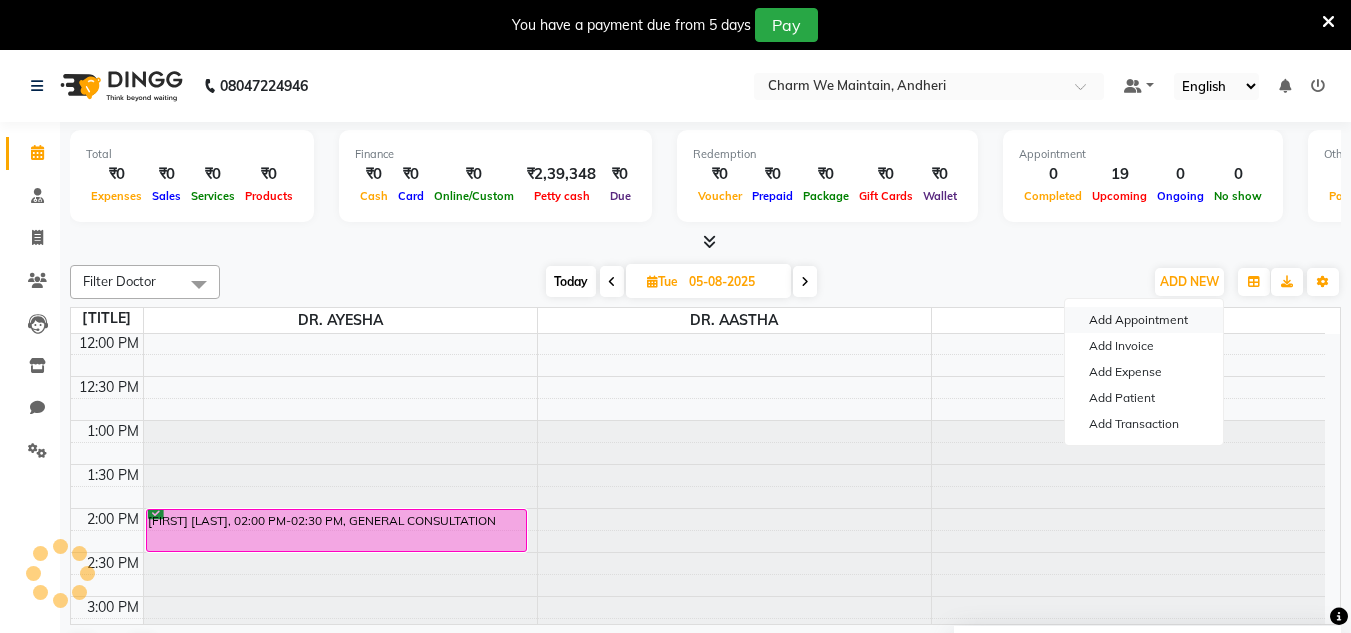 click on "Add Appointment" at bounding box center [1144, 320] 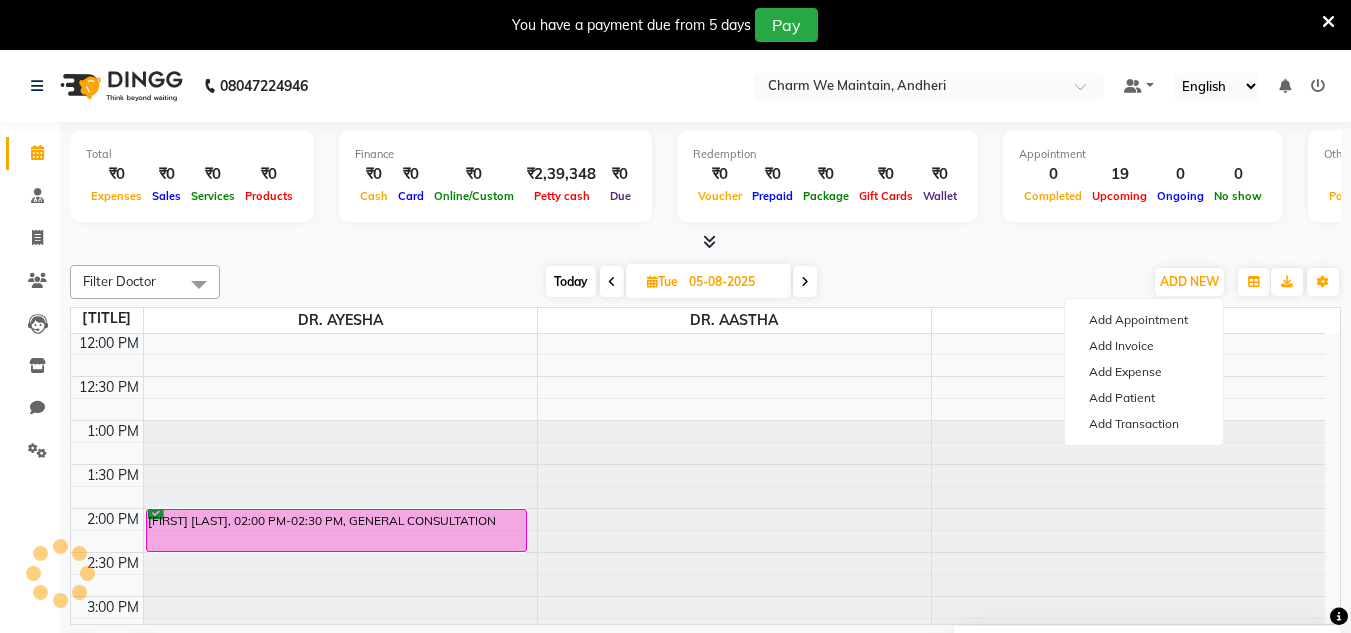 select on "540" 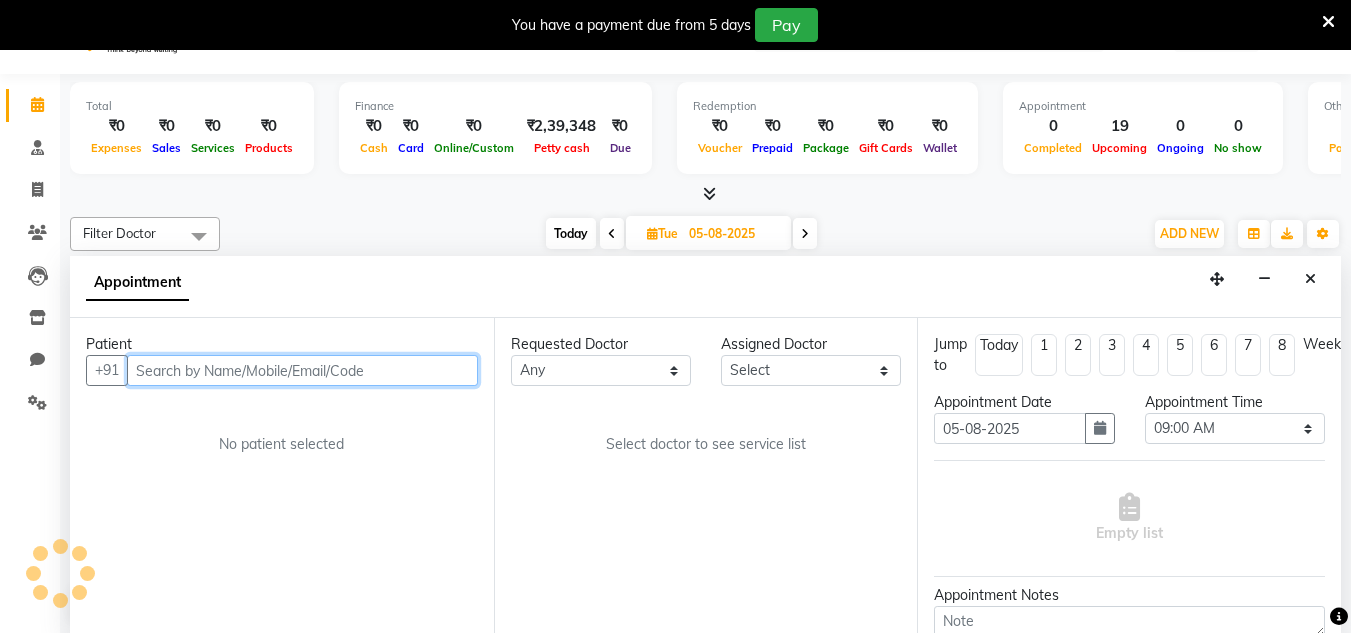 scroll, scrollTop: 51, scrollLeft: 0, axis: vertical 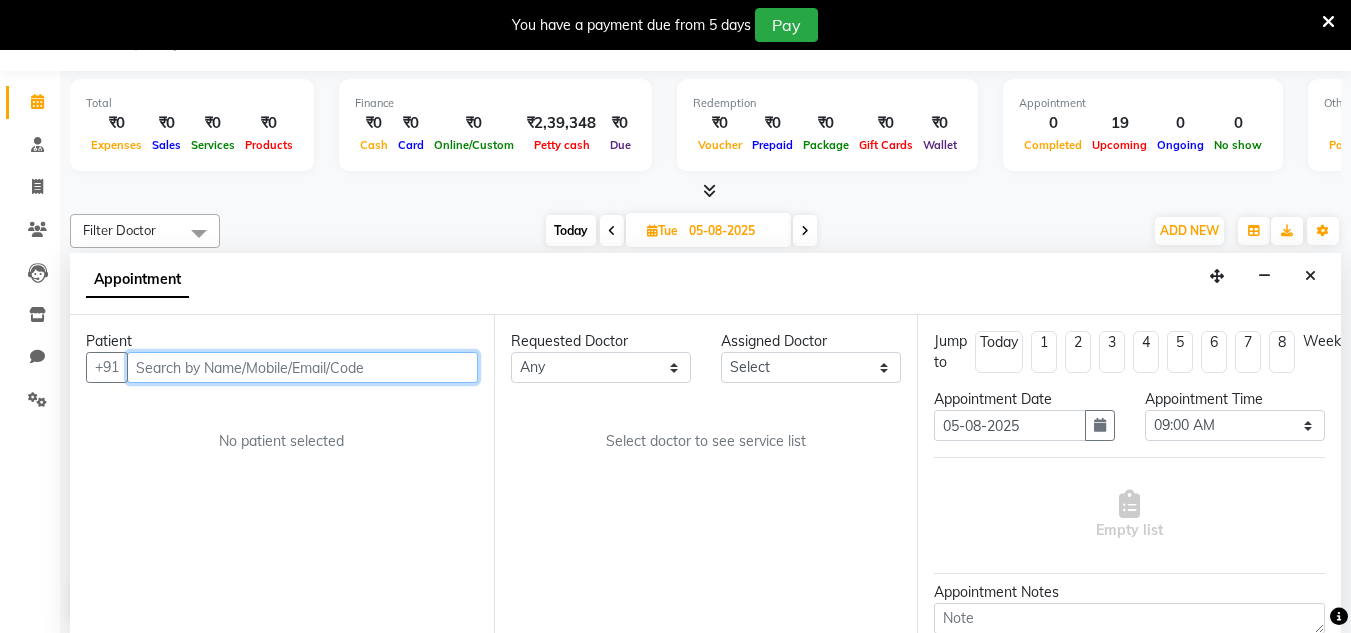 paste on "[PHONE]" 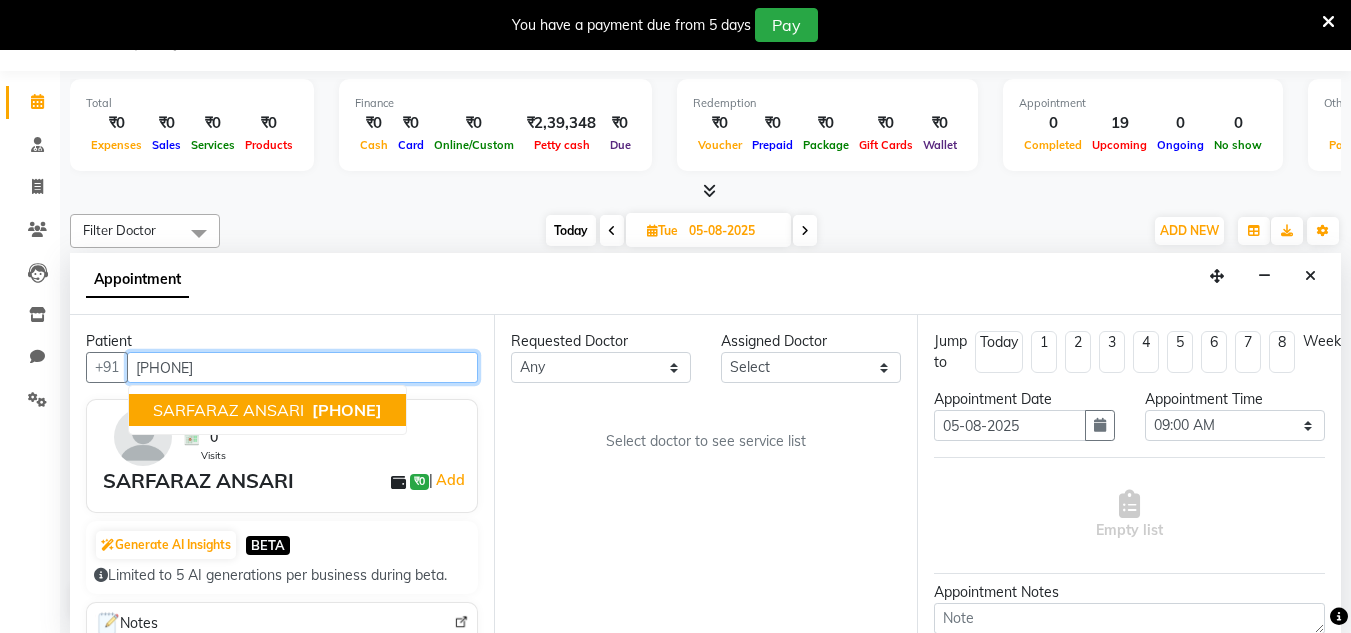 type on "[PHONE]" 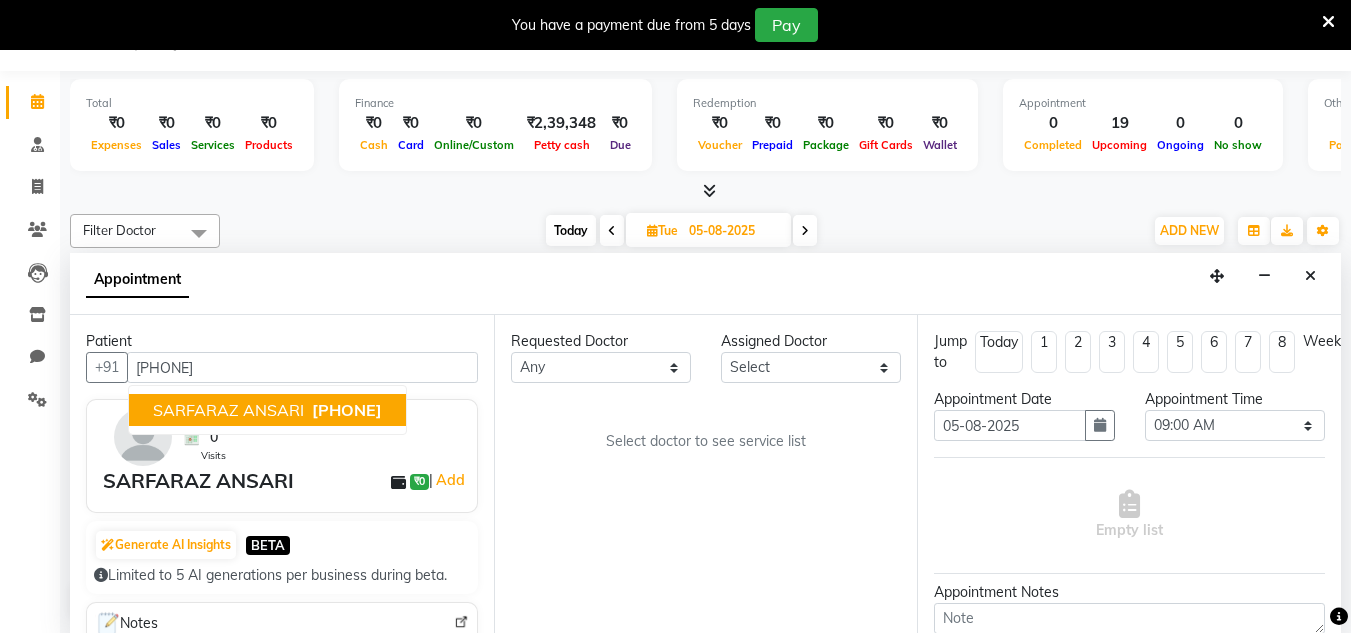 click on "[FIRST] [LAST] &#x20B9;0 &#x20B9;0 | &#x20B9;0 Add" at bounding box center [286, 481] 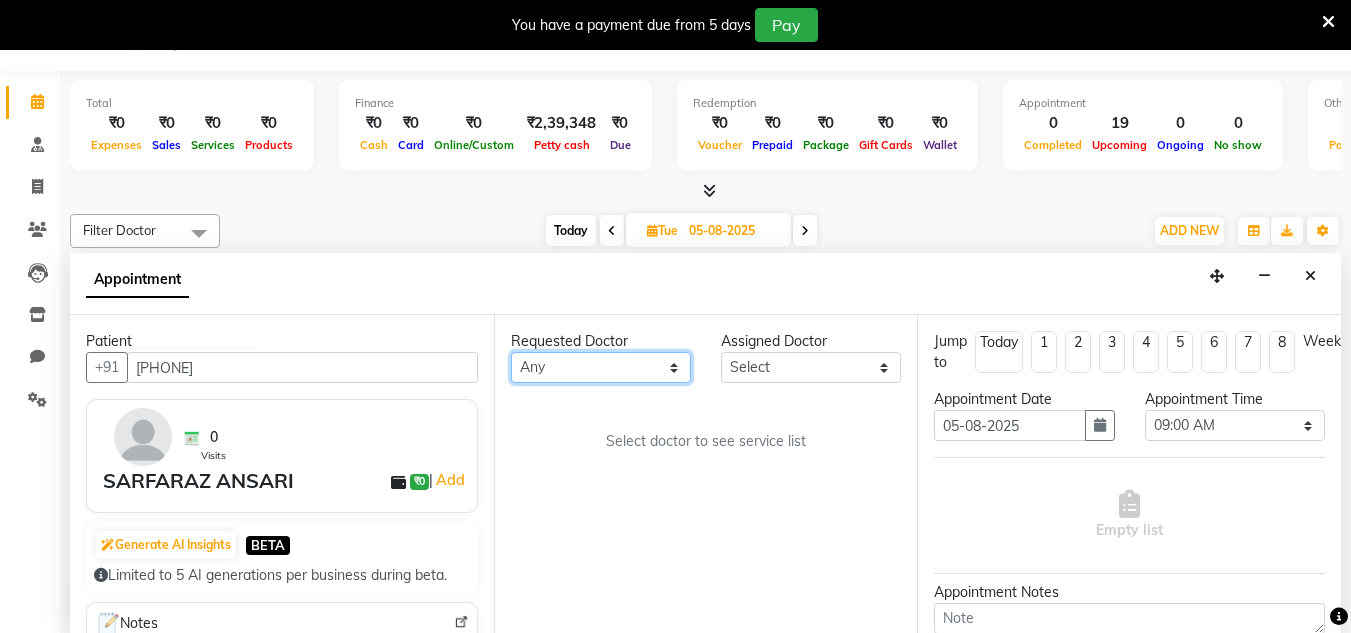 click on "Any DR. AASTHA	 DR. AYESHA	 DR. HIRALBEN" at bounding box center (601, 367) 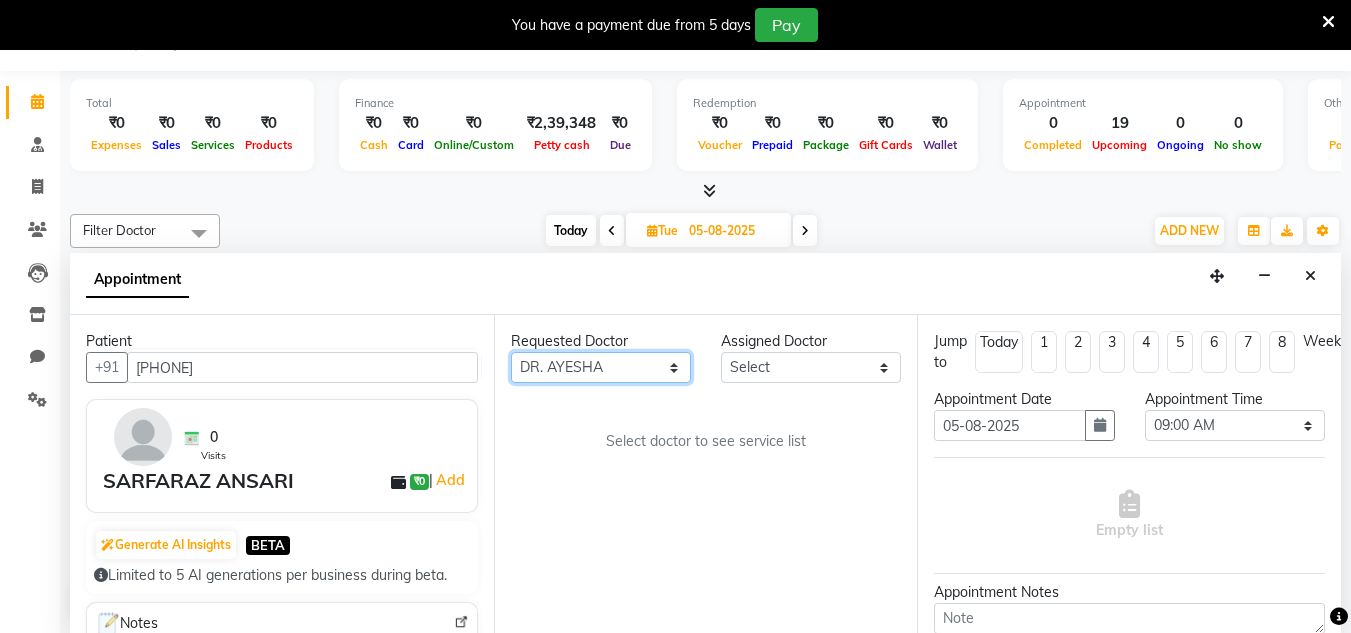 click on "Any DR. AASTHA	 DR. AYESHA	 DR. HIRALBEN" at bounding box center (601, 367) 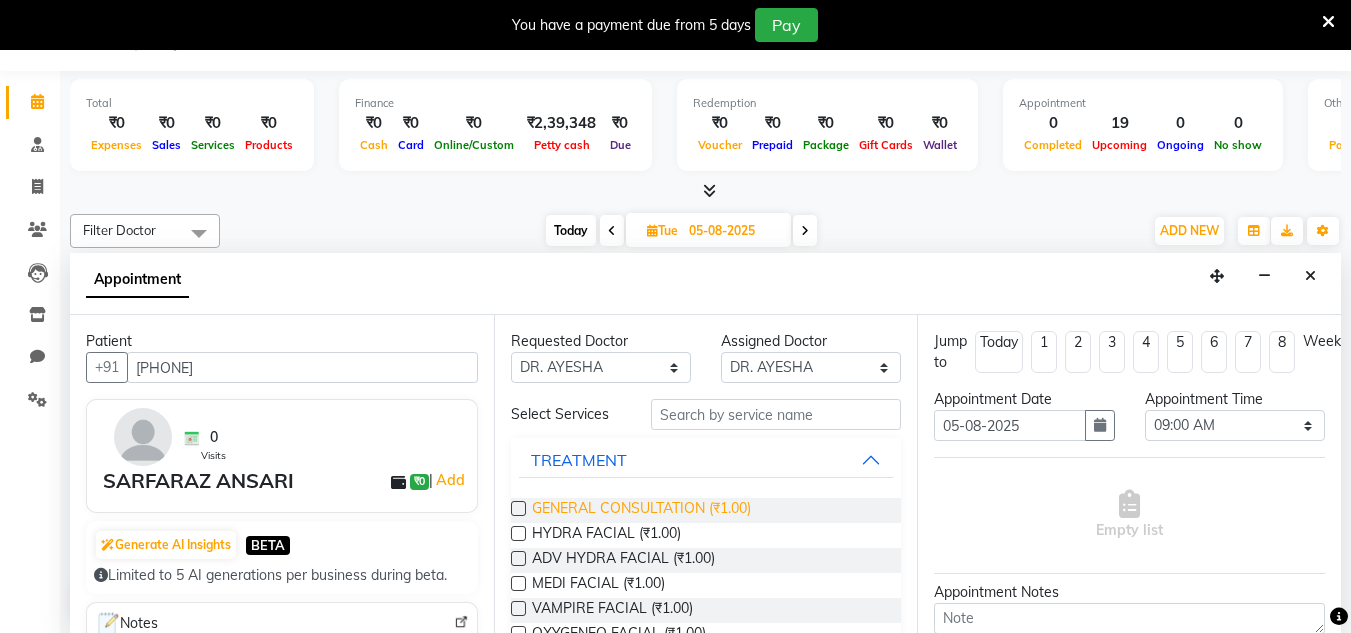 click on "GENERAL CONSULTATION (₹1.00)" at bounding box center (641, 510) 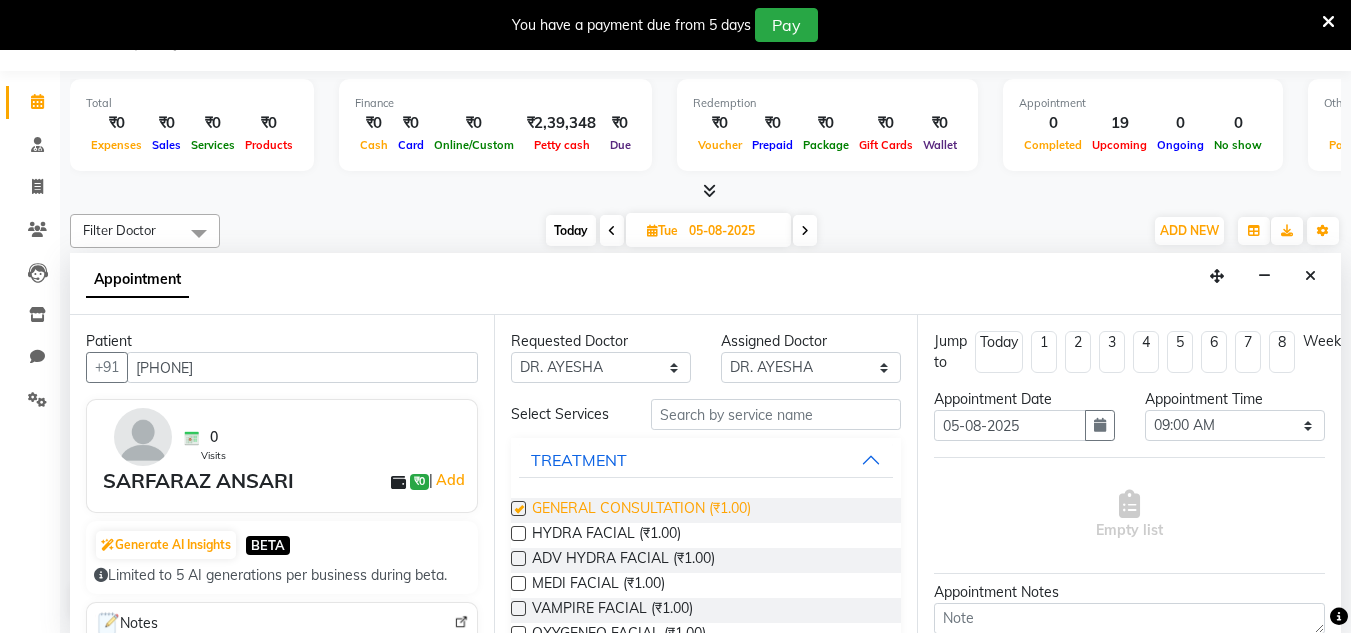 checkbox on "false" 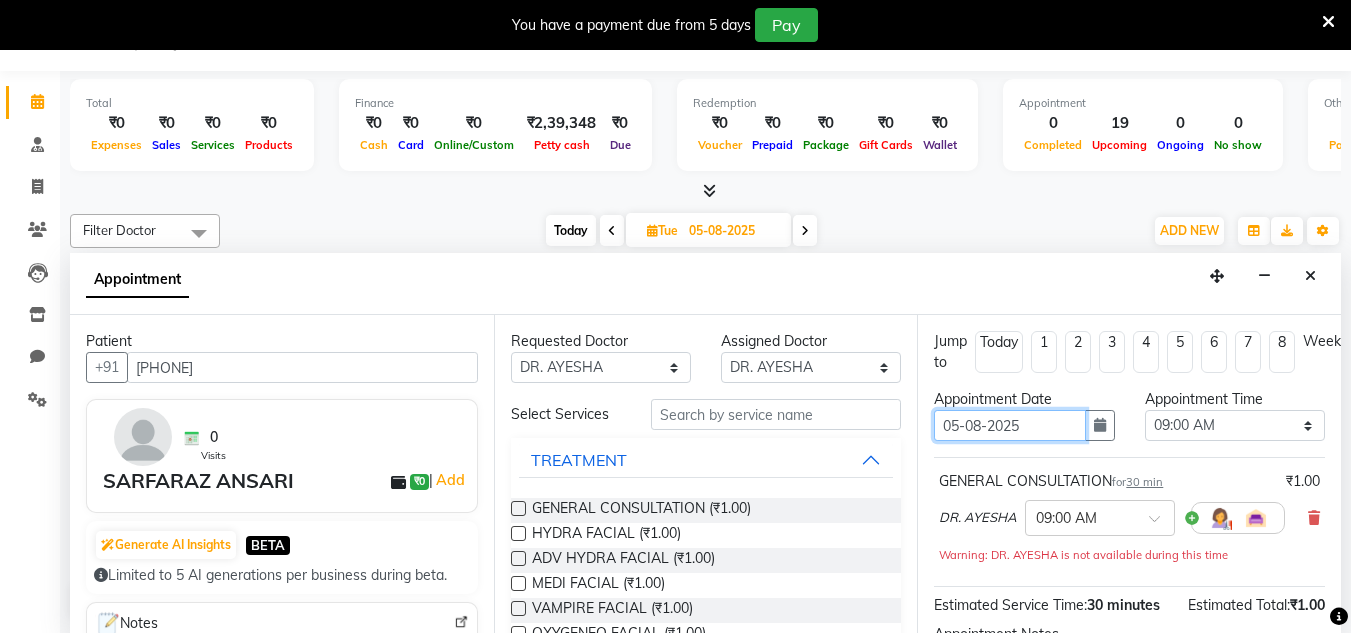 click on "05-08-2025" at bounding box center [1009, 425] 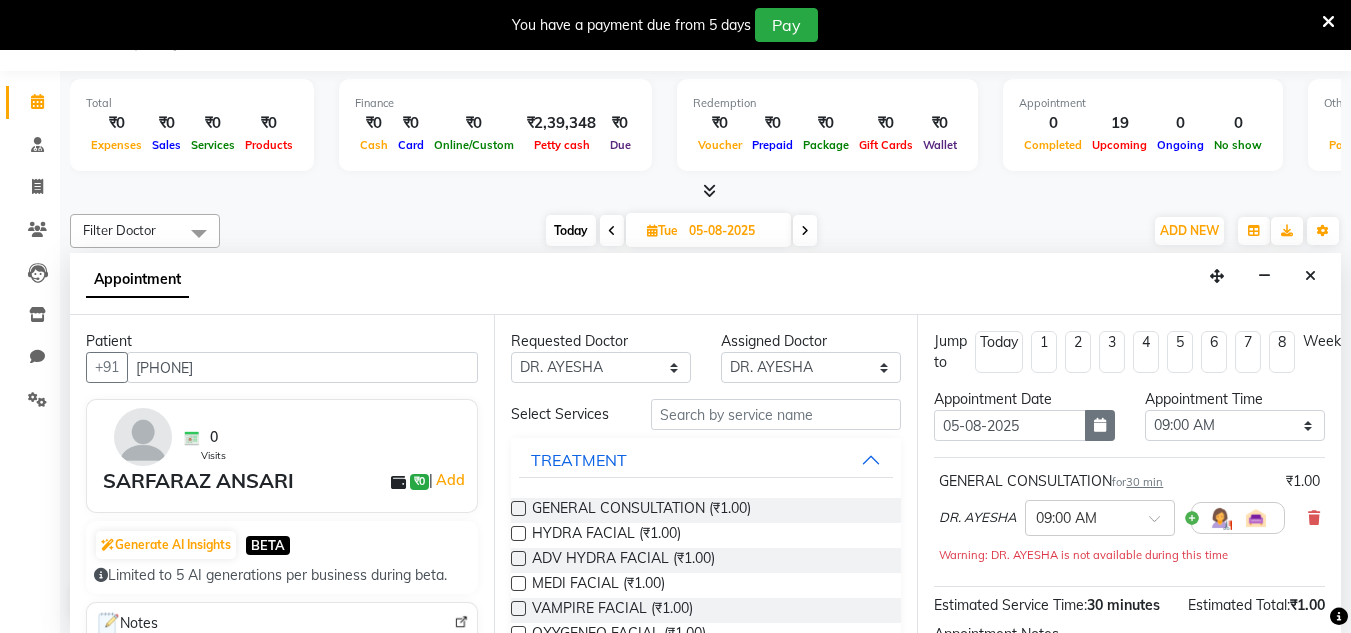 click at bounding box center [1100, 425] 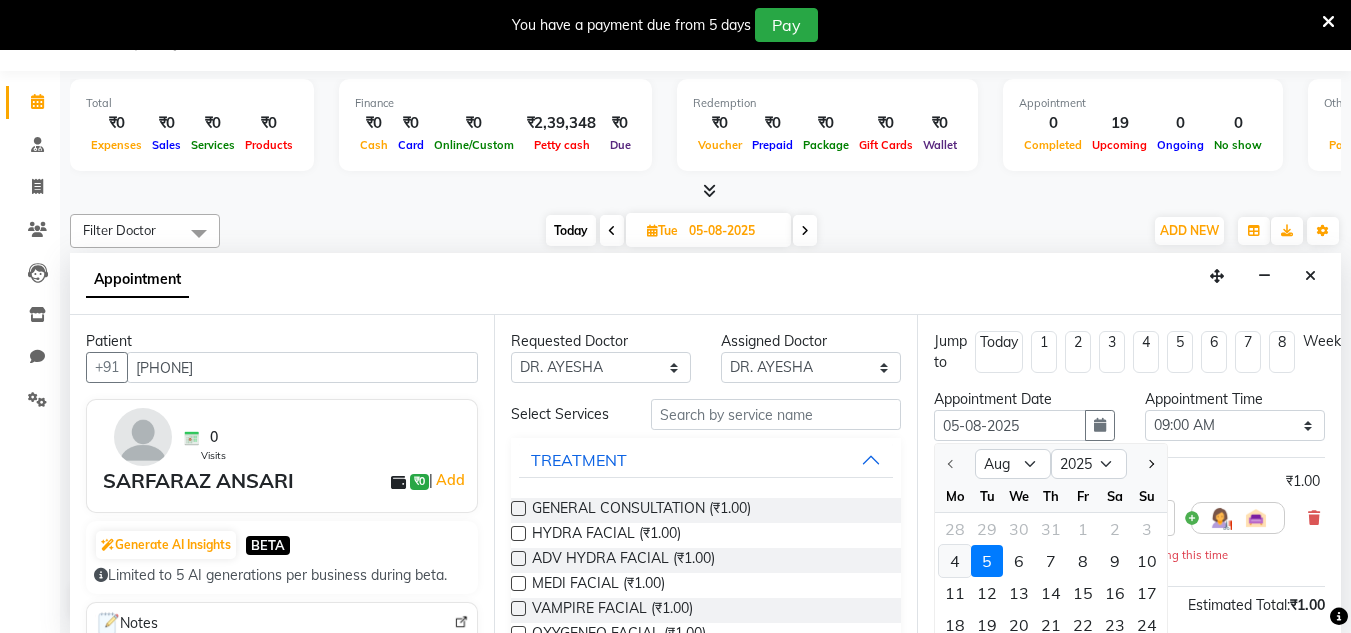 click on "4" at bounding box center [955, 561] 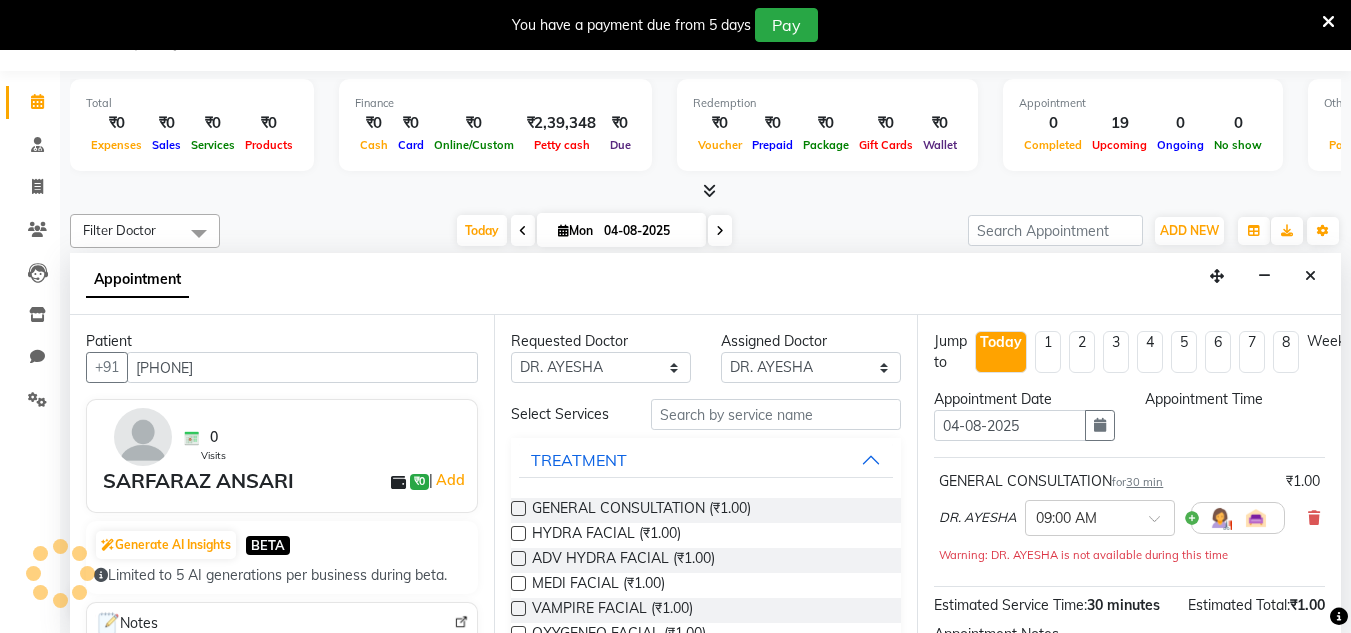 scroll, scrollTop: 353, scrollLeft: 0, axis: vertical 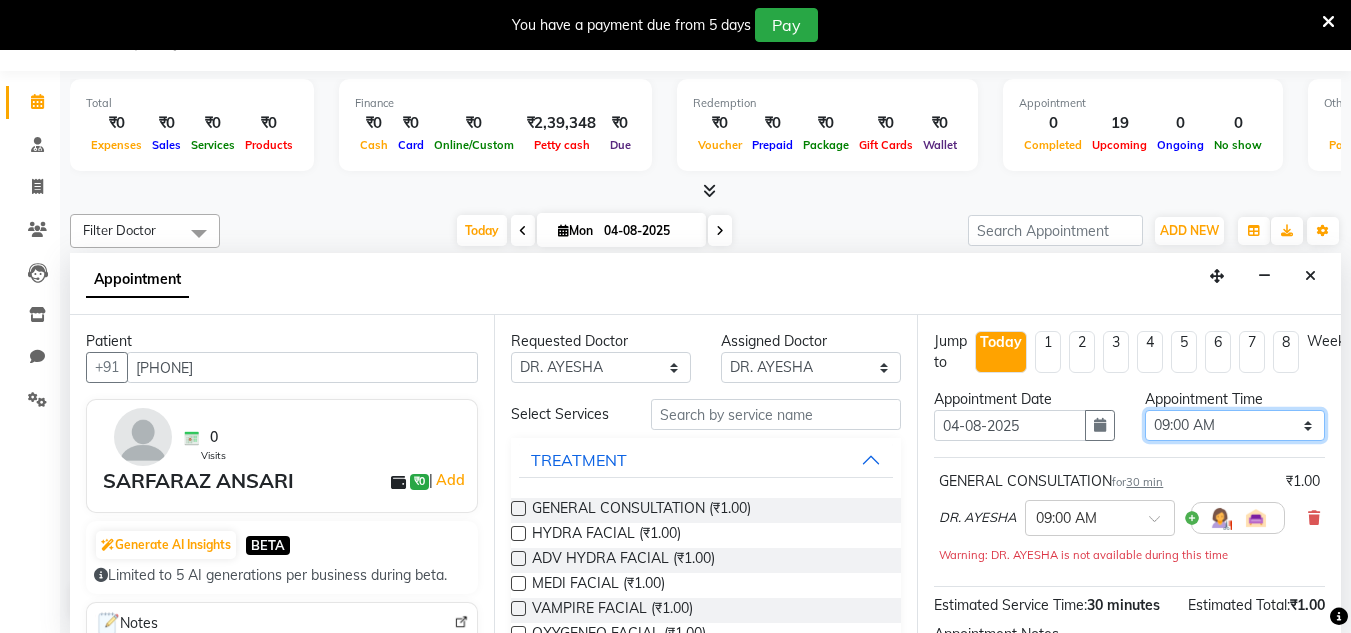 click on "Select 09:00 AM 09:15 AM 09:30 AM 09:45 AM 10:00 AM 10:15 AM 10:30 AM 10:45 AM 11:00 AM 11:15 AM 11:30 AM 11:45 AM 12:00 PM 12:15 PM 12:30 PM 12:45 PM 01:00 PM 01:15 PM 01:30 PM 01:45 PM 02:00 PM 02:15 PM 02:30 PM 02:45 PM 03:00 PM 03:15 PM 03:30 PM 03:45 PM 04:00 PM 04:15 PM 04:30 PM 04:45 PM 05:00 PM 05:15 PM 05:30 PM 05:45 PM 06:00 PM 06:15 PM 06:30 PM 06:45 PM 07:00 PM 07:15 PM 07:30 PM 07:45 PM 08:00 PM 08:15 PM 08:30 PM 08:45 PM 09:00 PM 09:15 PM 09:30 PM 09:45 PM 10:00 PM" at bounding box center [1235, 425] 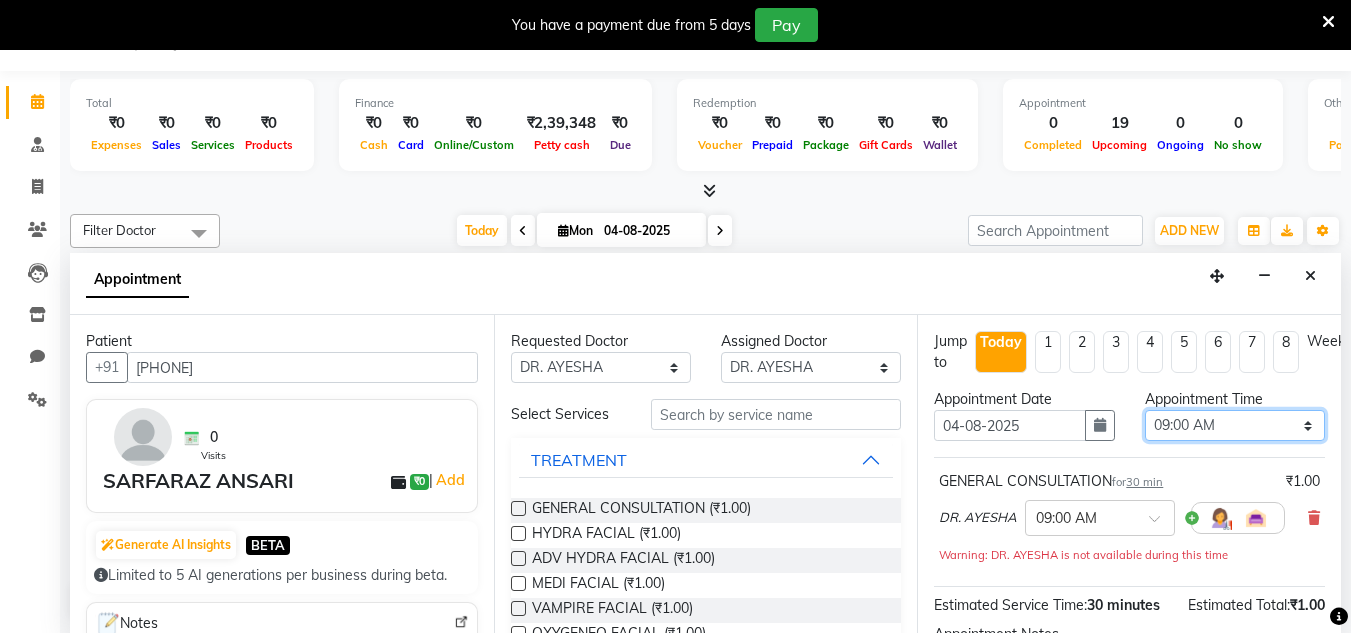 select on "780" 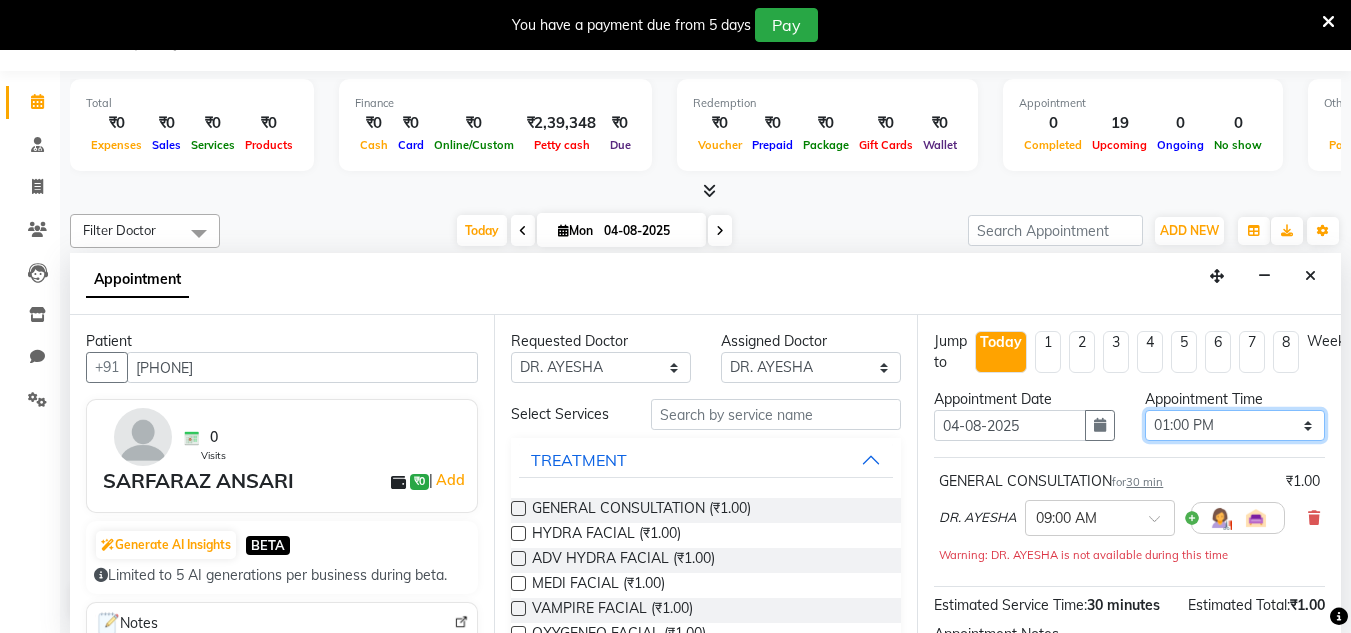 click on "Select 09:00 AM 09:15 AM 09:30 AM 09:45 AM 10:00 AM 10:15 AM 10:30 AM 10:45 AM 11:00 AM 11:15 AM 11:30 AM 11:45 AM 12:00 PM 12:15 PM 12:30 PM 12:45 PM 01:00 PM 01:15 PM 01:30 PM 01:45 PM 02:00 PM 02:15 PM 02:30 PM 02:45 PM 03:00 PM 03:15 PM 03:30 PM 03:45 PM 04:00 PM 04:15 PM 04:30 PM 04:45 PM 05:00 PM 05:15 PM 05:30 PM 05:45 PM 06:00 PM 06:15 PM 06:30 PM 06:45 PM 07:00 PM 07:15 PM 07:30 PM 07:45 PM 08:00 PM 08:15 PM 08:30 PM 08:45 PM 09:00 PM 09:15 PM 09:30 PM 09:45 PM 10:00 PM" at bounding box center (1235, 425) 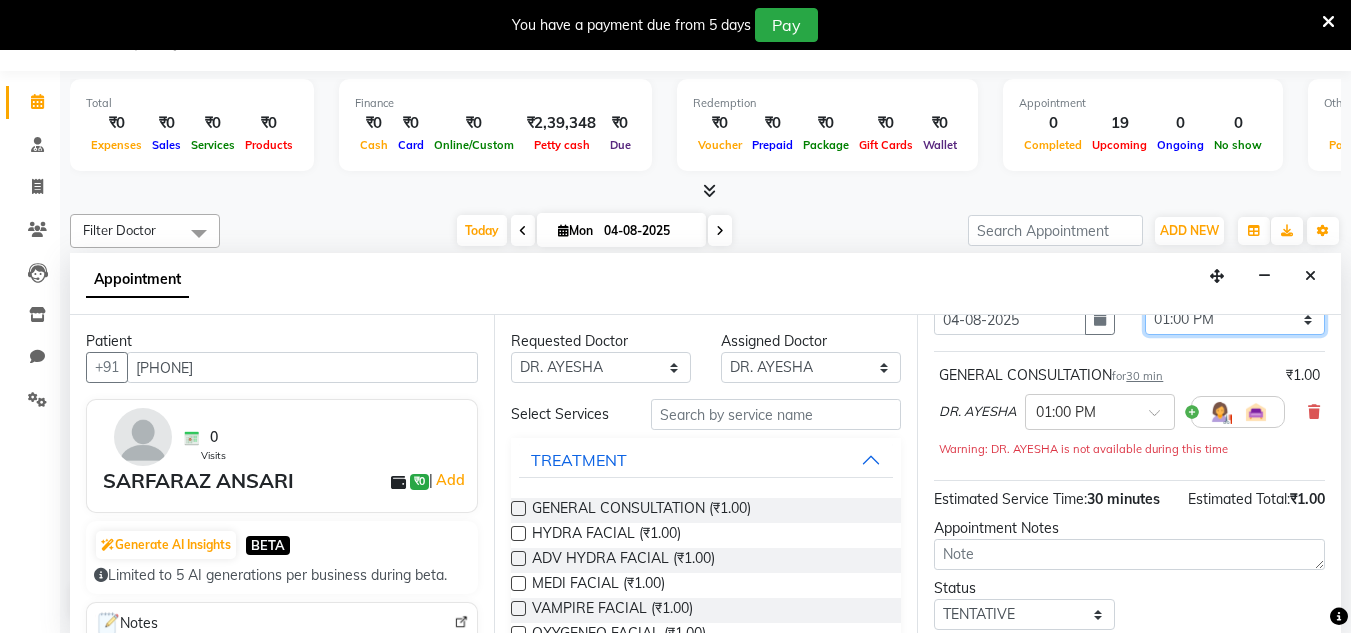 scroll, scrollTop: 200, scrollLeft: 0, axis: vertical 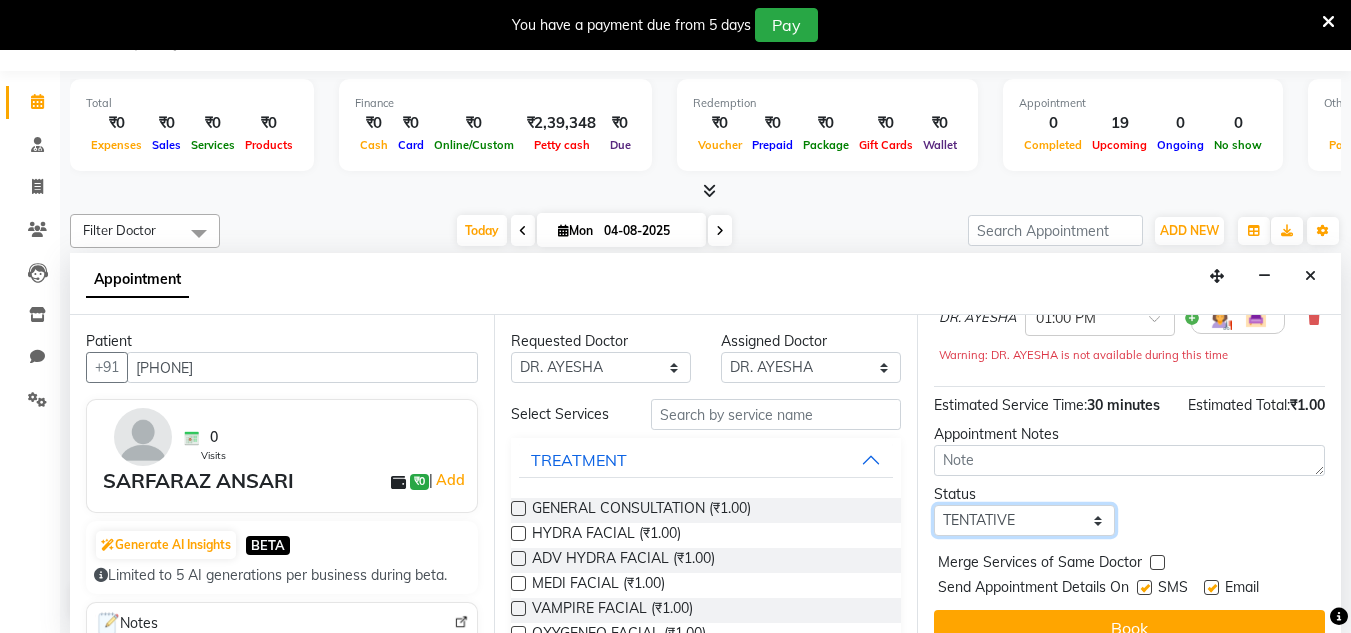 click on "Select TENTATIVE CONFIRM CHECK-IN UPCOMING" at bounding box center (1024, 520) 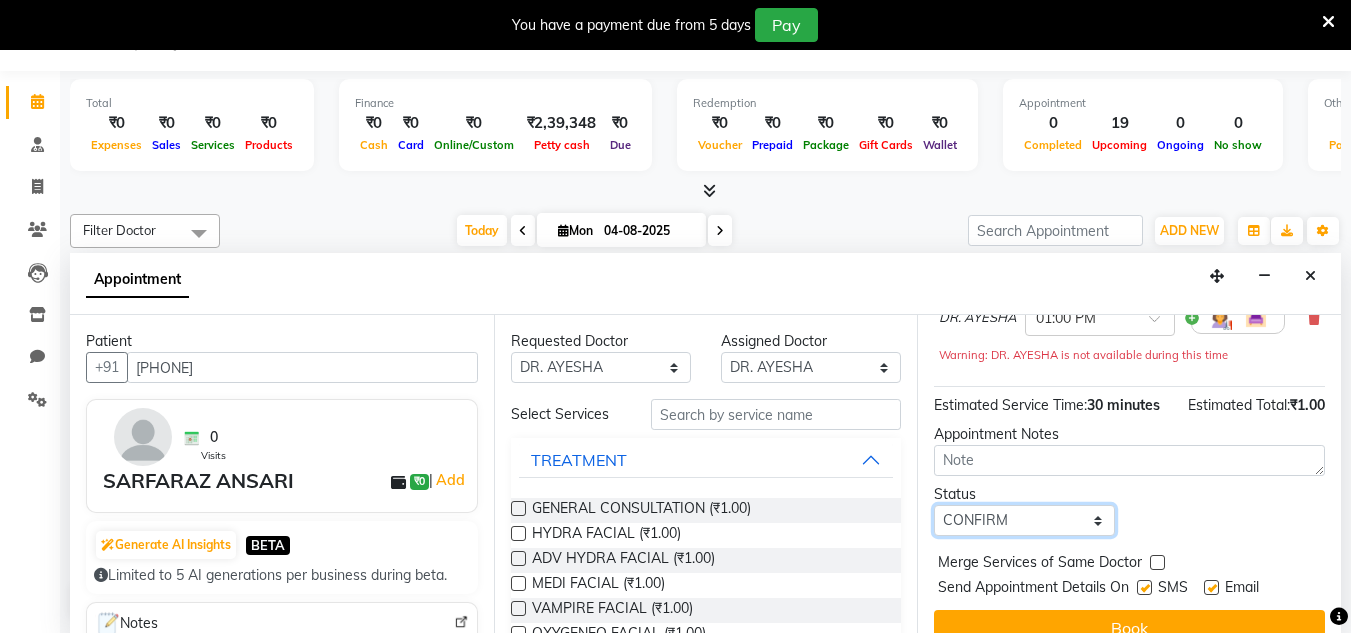 click on "Select TENTATIVE CONFIRM CHECK-IN UPCOMING" at bounding box center (1024, 520) 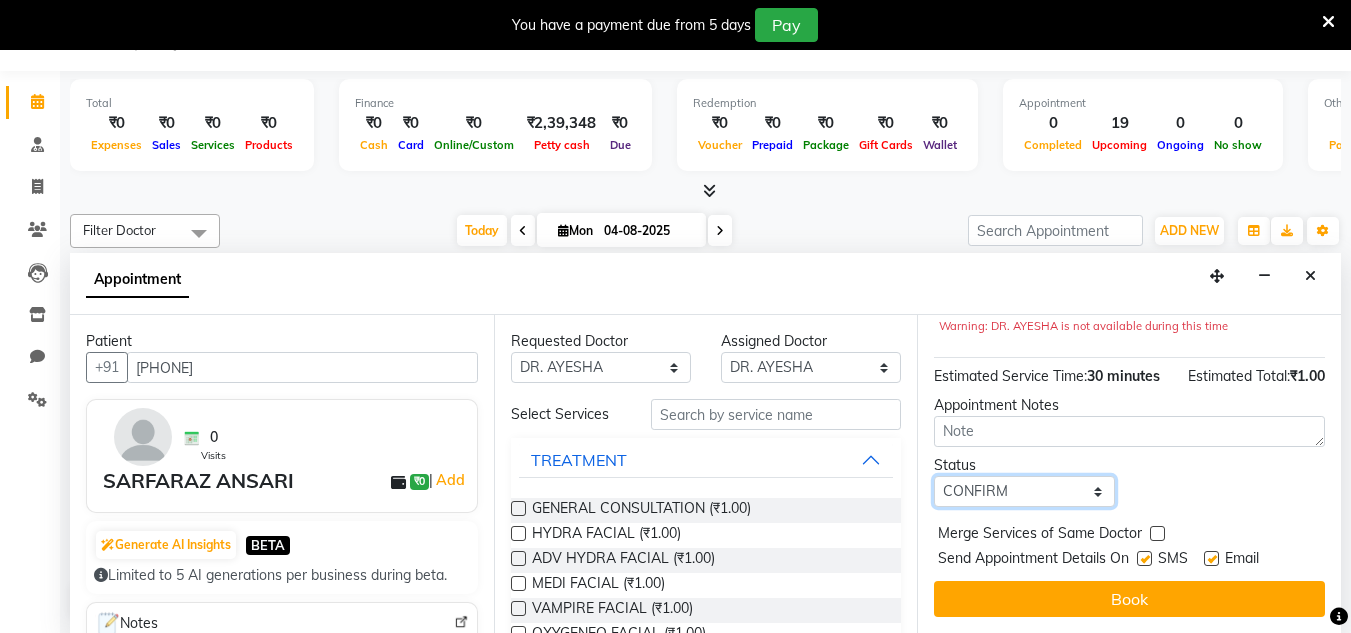 scroll, scrollTop: 265, scrollLeft: 0, axis: vertical 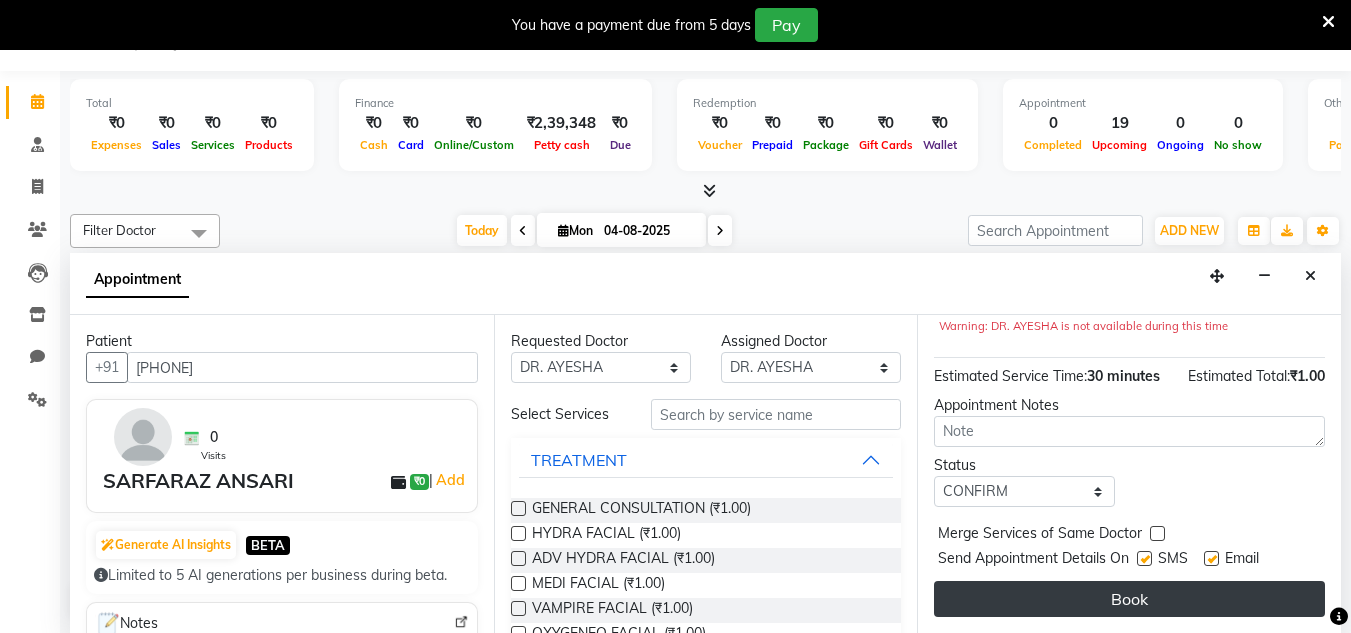 click on "Book" at bounding box center [1129, 599] 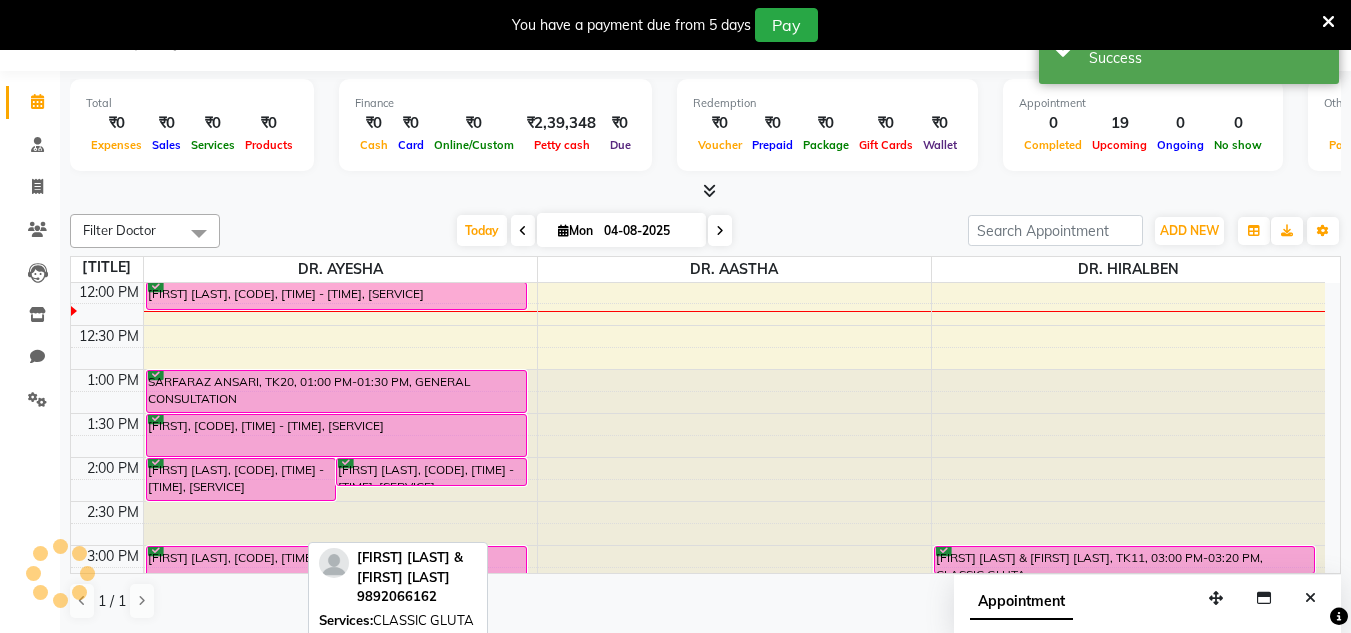 scroll, scrollTop: 0, scrollLeft: 0, axis: both 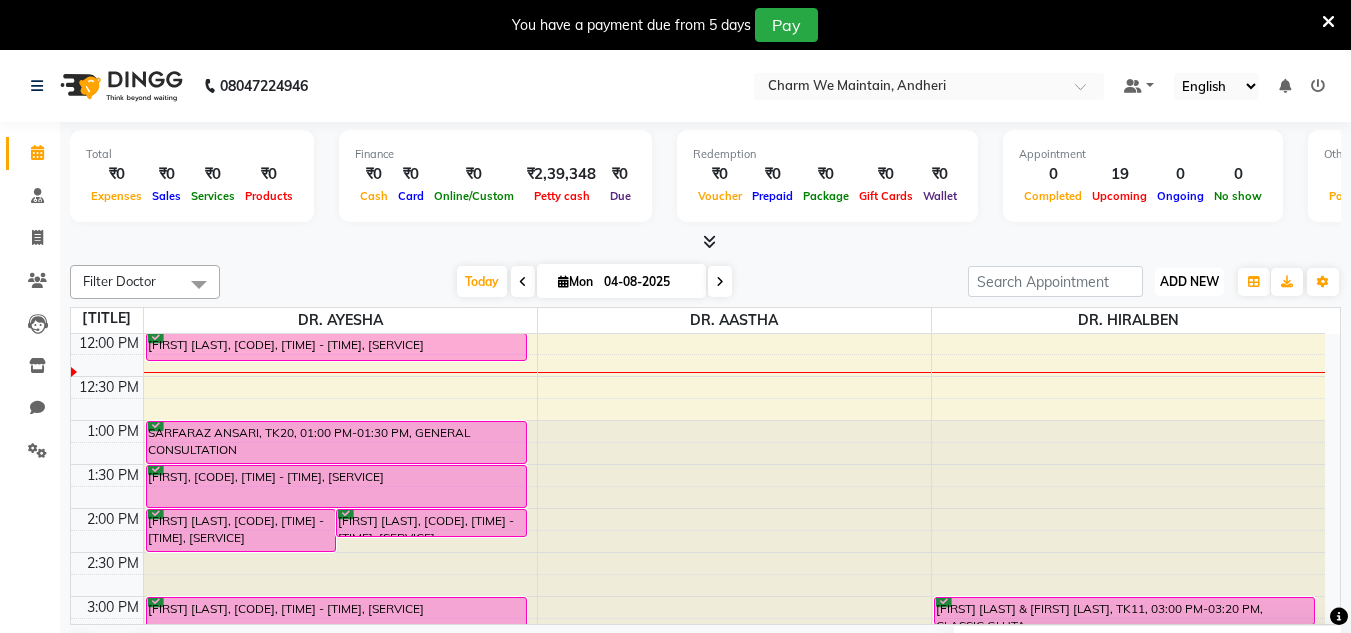 click on "ADD NEW" at bounding box center [1189, 281] 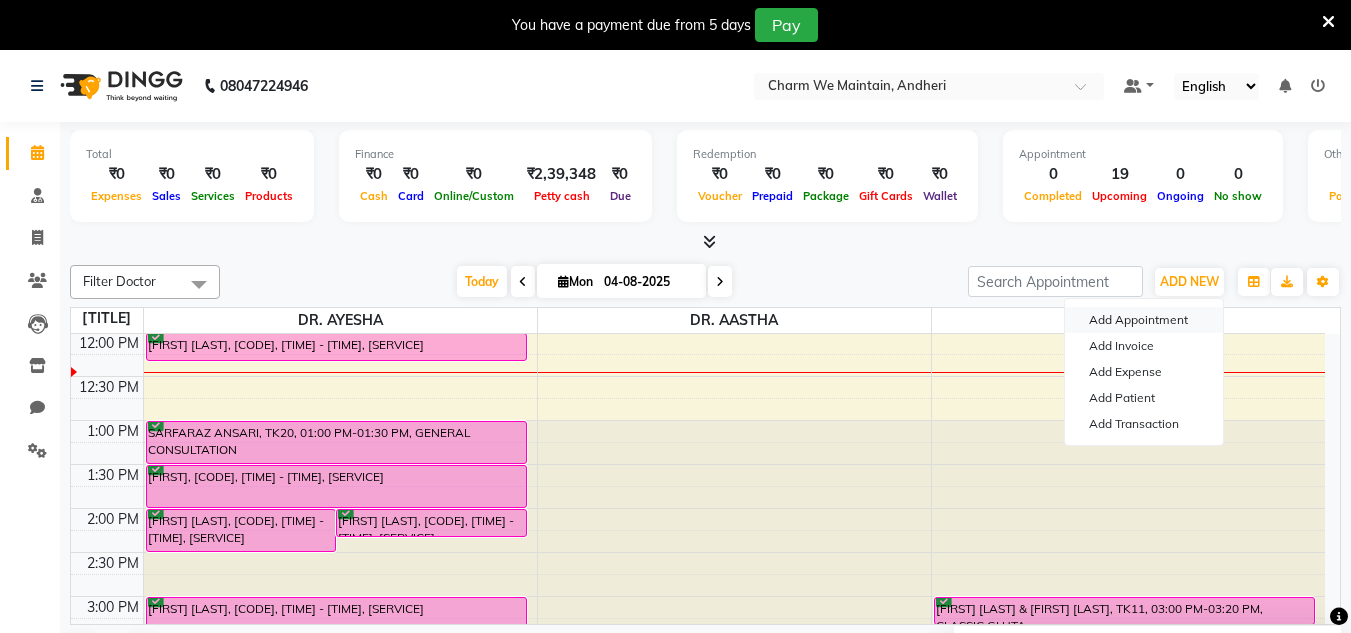 click on "Add Appointment" at bounding box center (1144, 320) 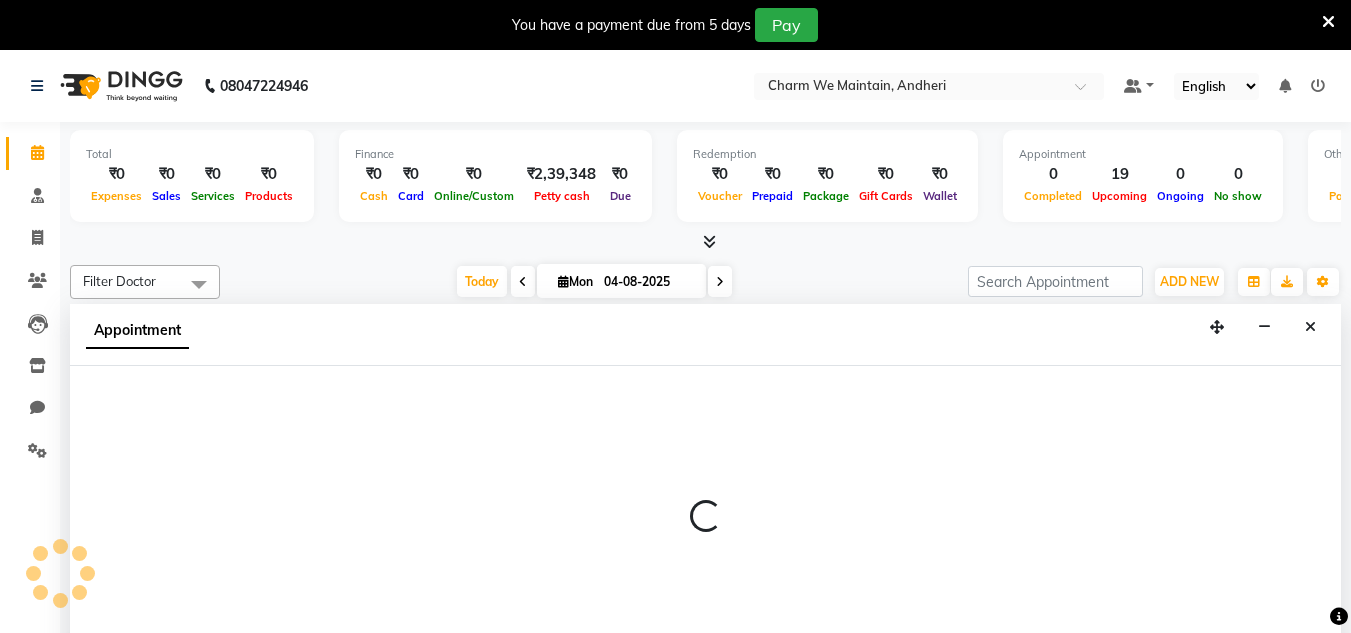 scroll, scrollTop: 51, scrollLeft: 0, axis: vertical 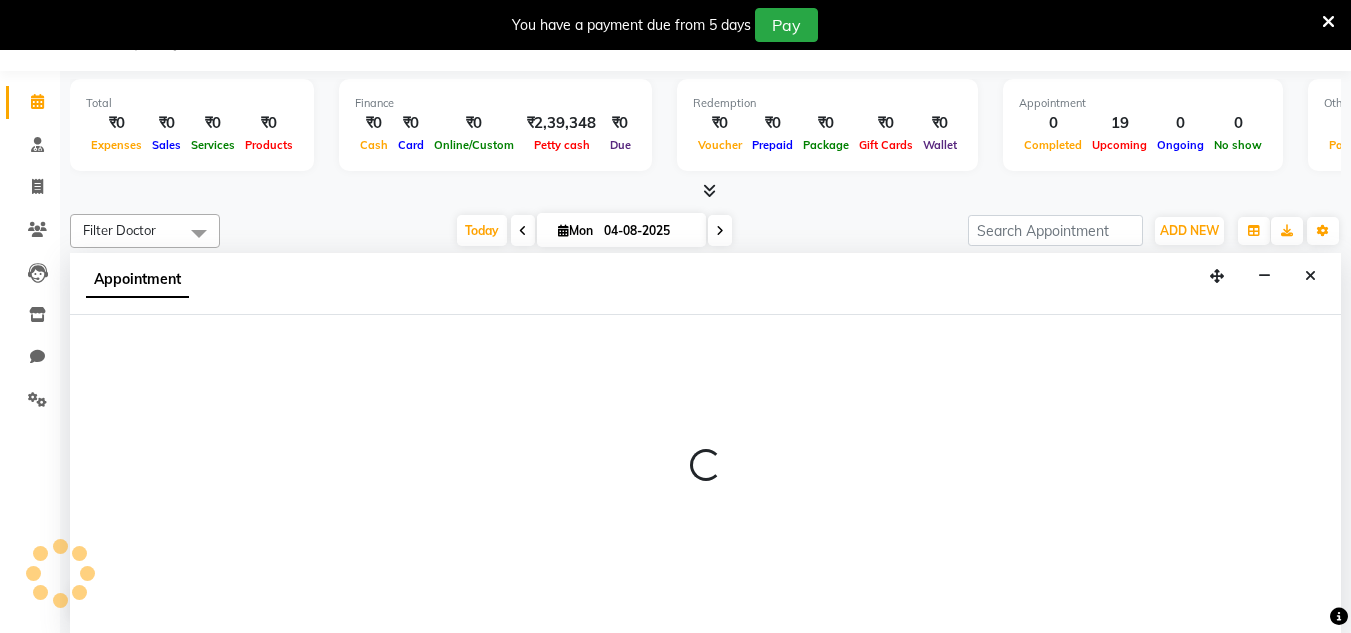 select on "540" 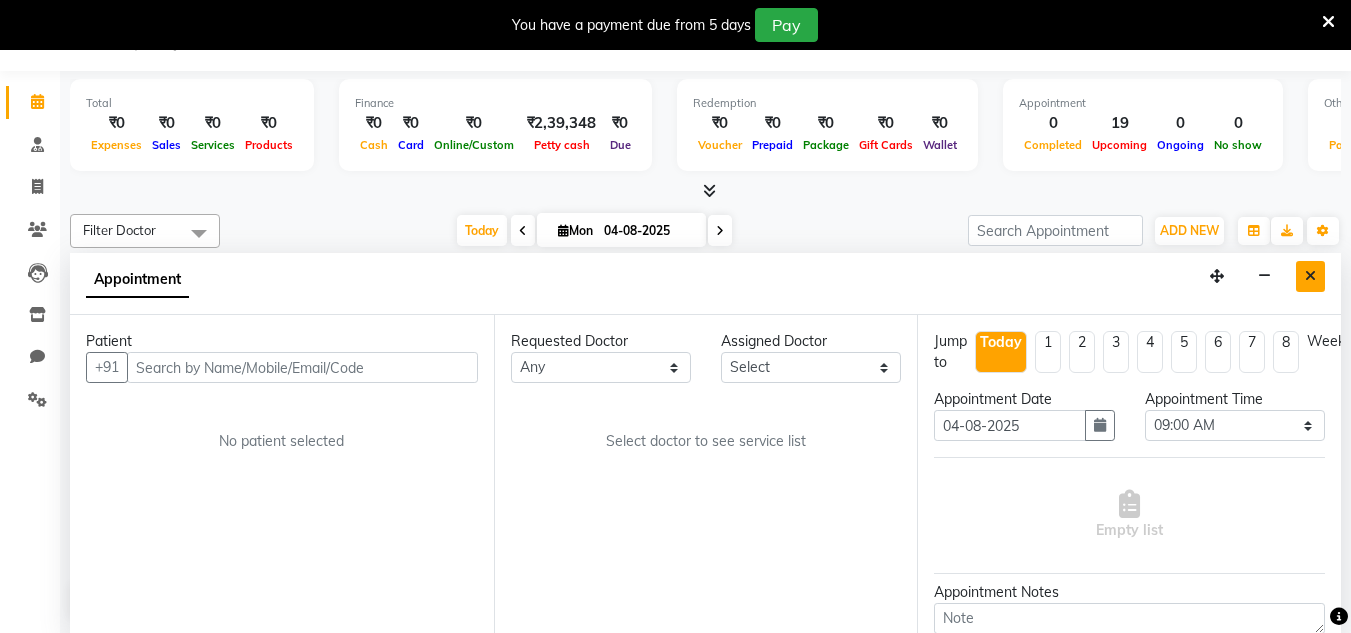 click at bounding box center (1310, 276) 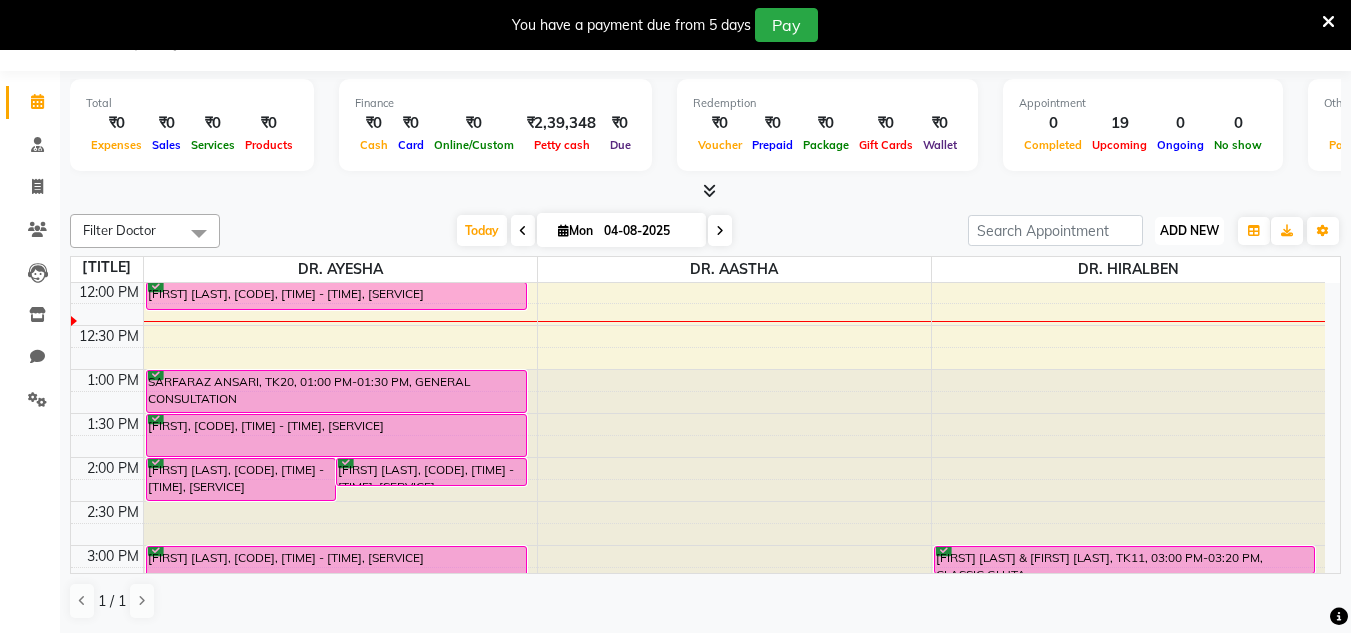 click on "ADD NEW" at bounding box center (1189, 230) 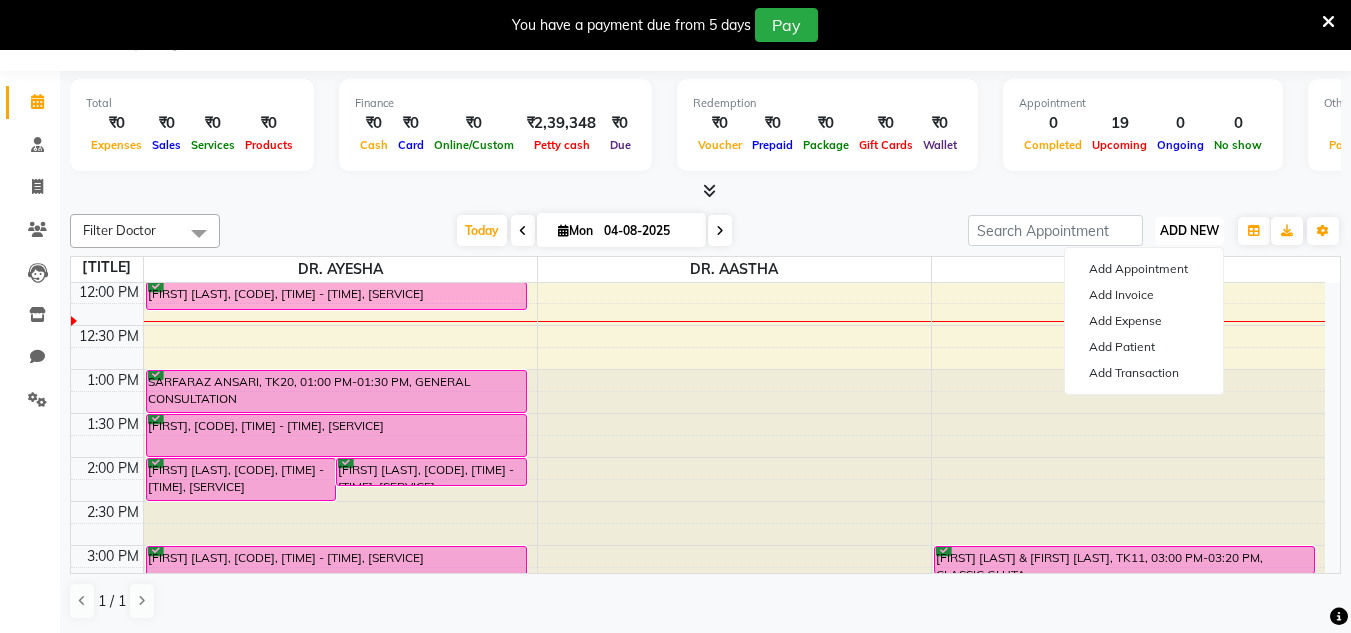 click on "ADD NEW" at bounding box center (1189, 230) 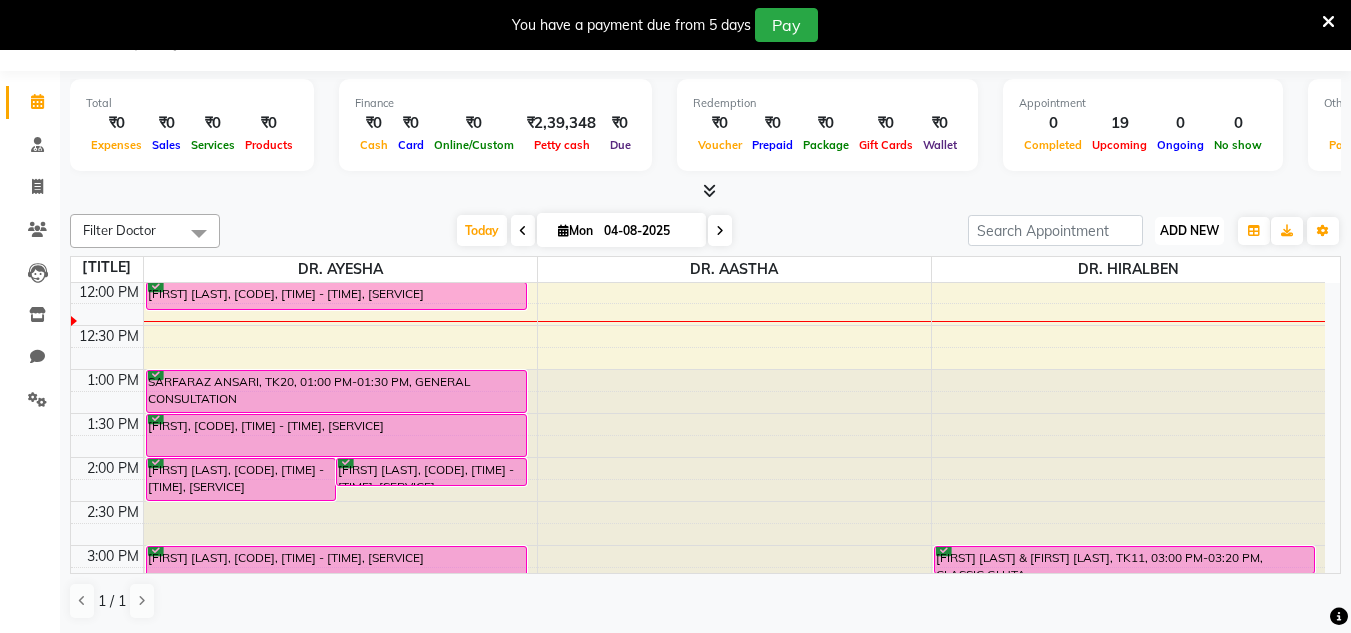 click on "ADD NEW" at bounding box center (1189, 230) 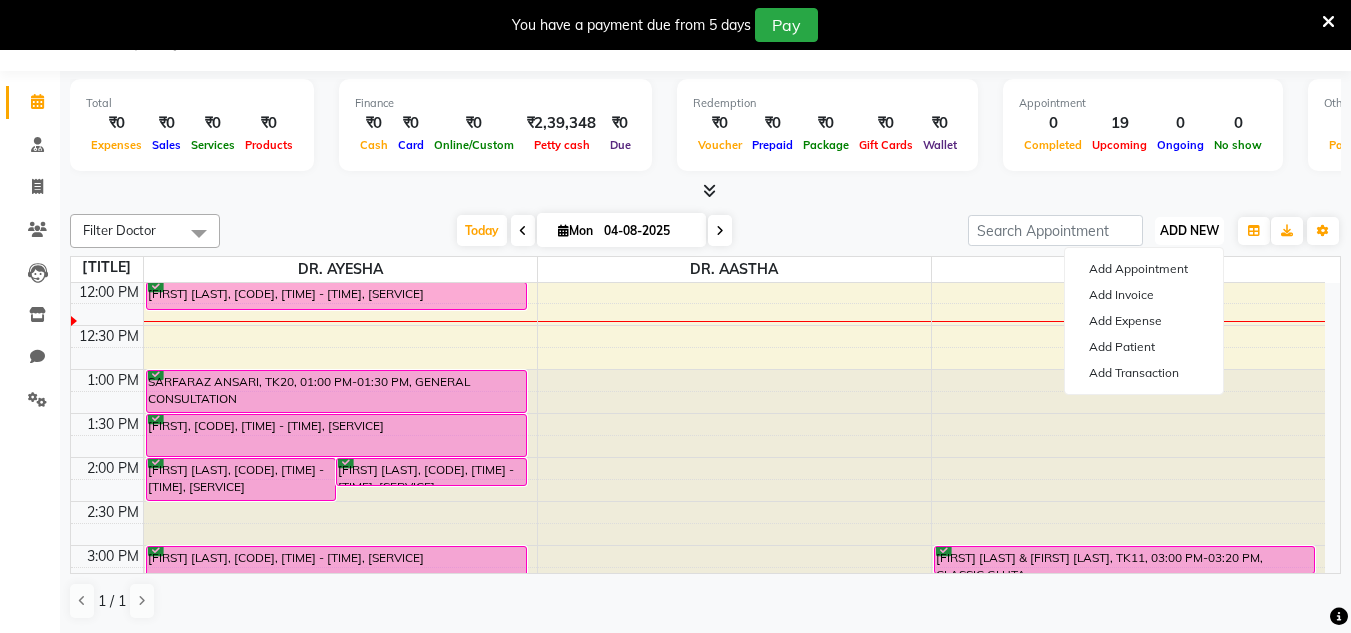 click on "ADD NEW" at bounding box center [1189, 230] 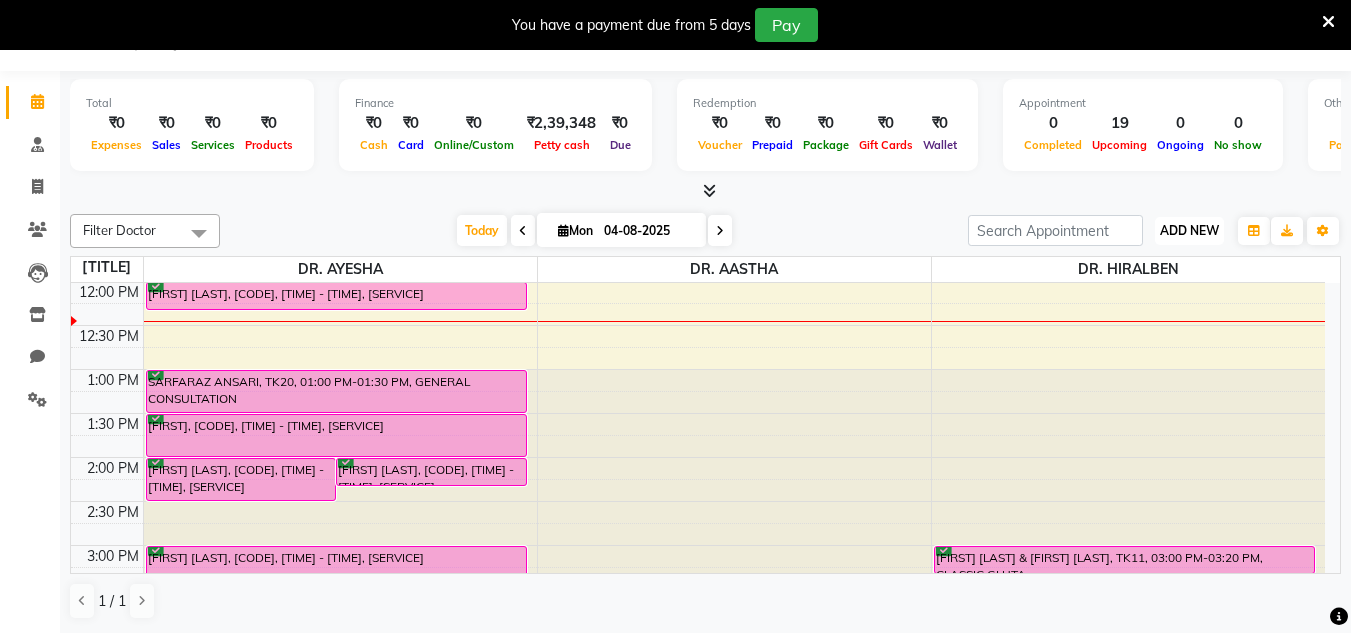 click on "ADD NEW" at bounding box center [1189, 230] 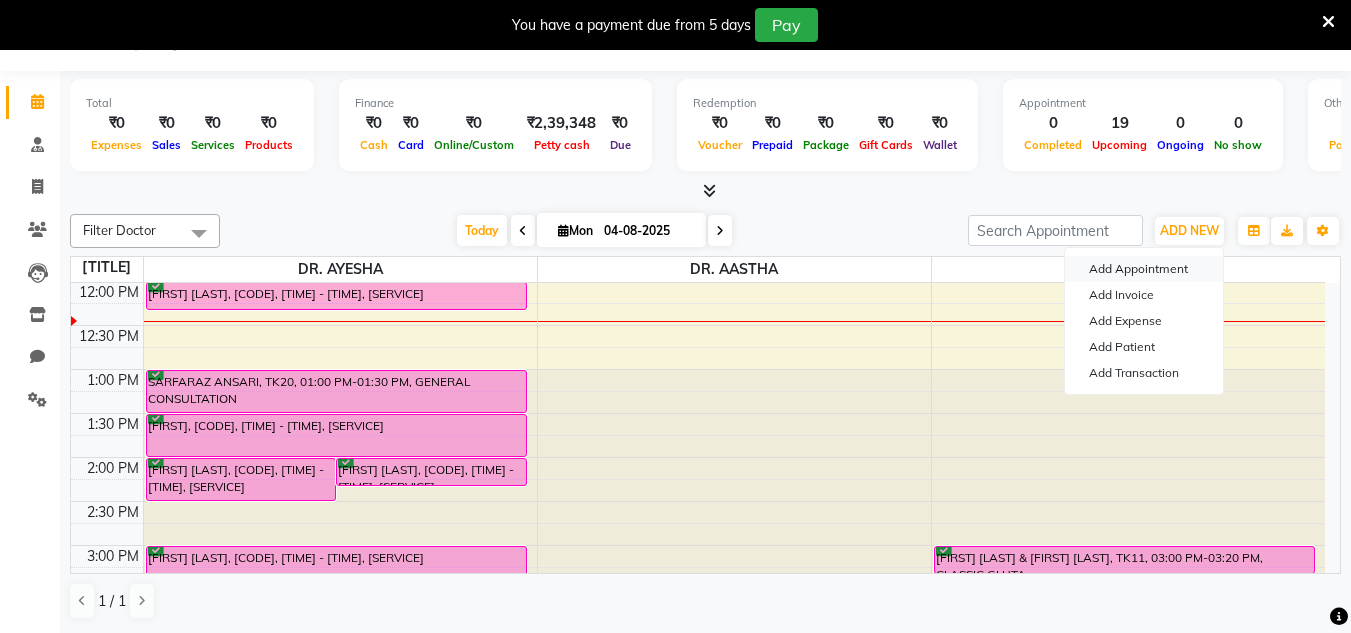 click on "Add Appointment" at bounding box center [1144, 269] 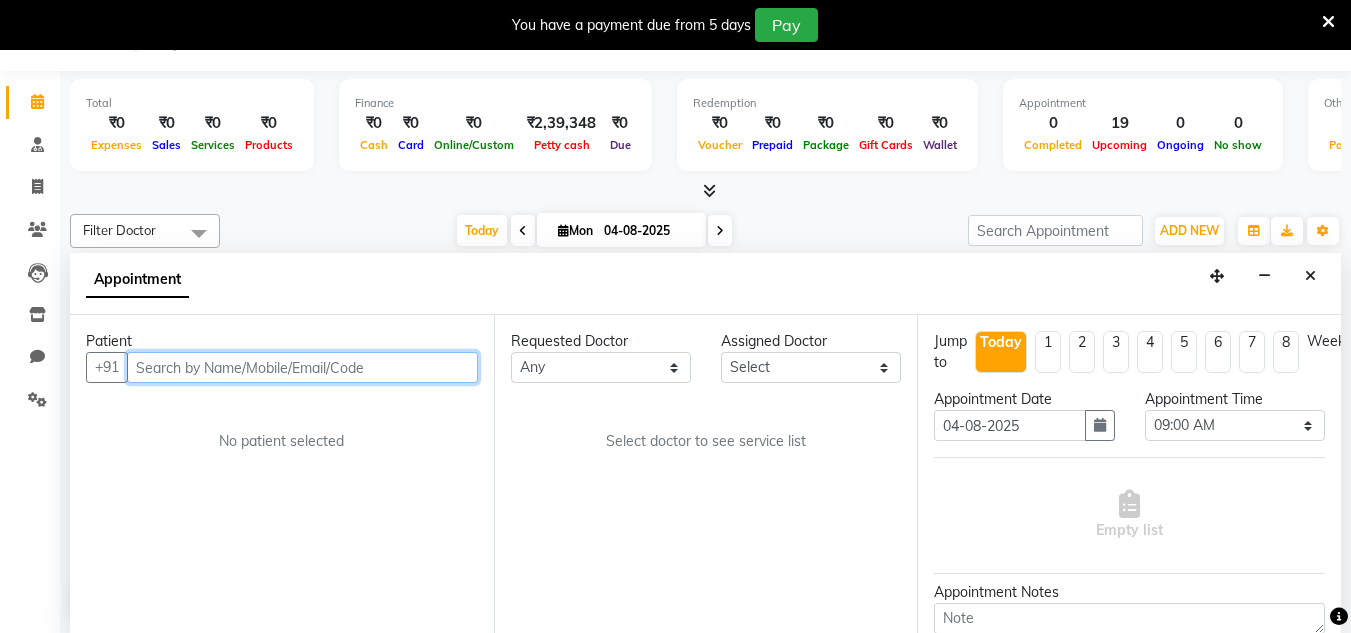 click at bounding box center [302, 367] 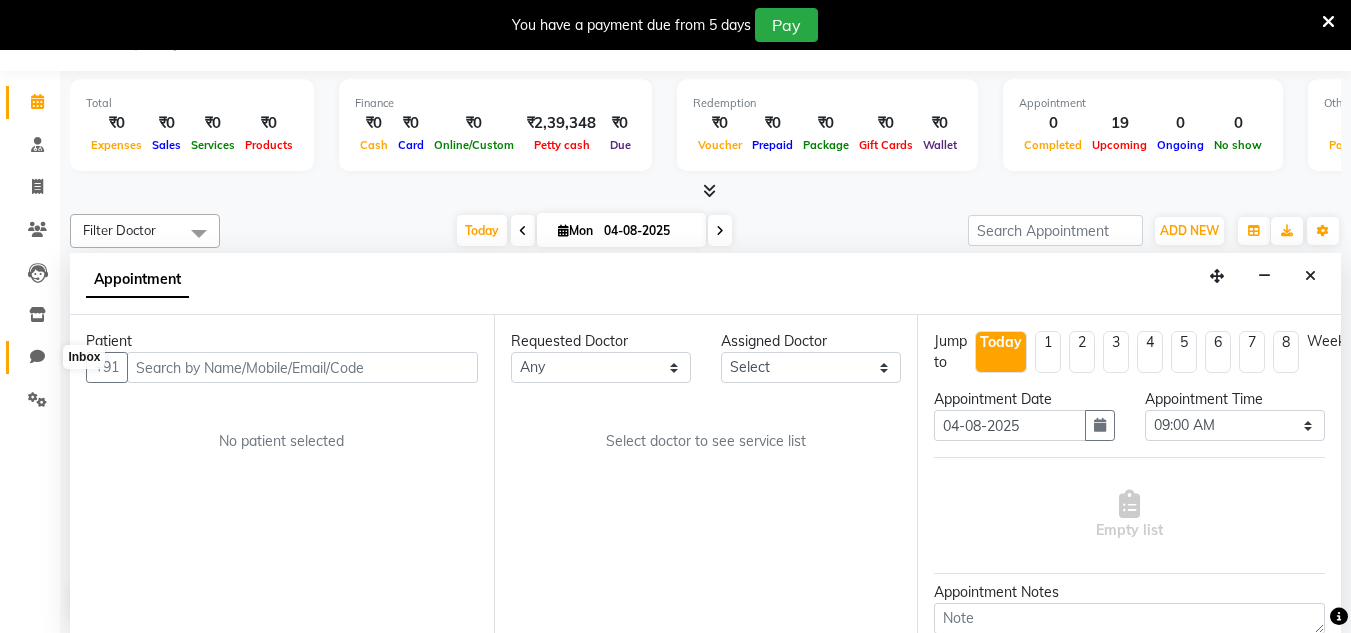 click 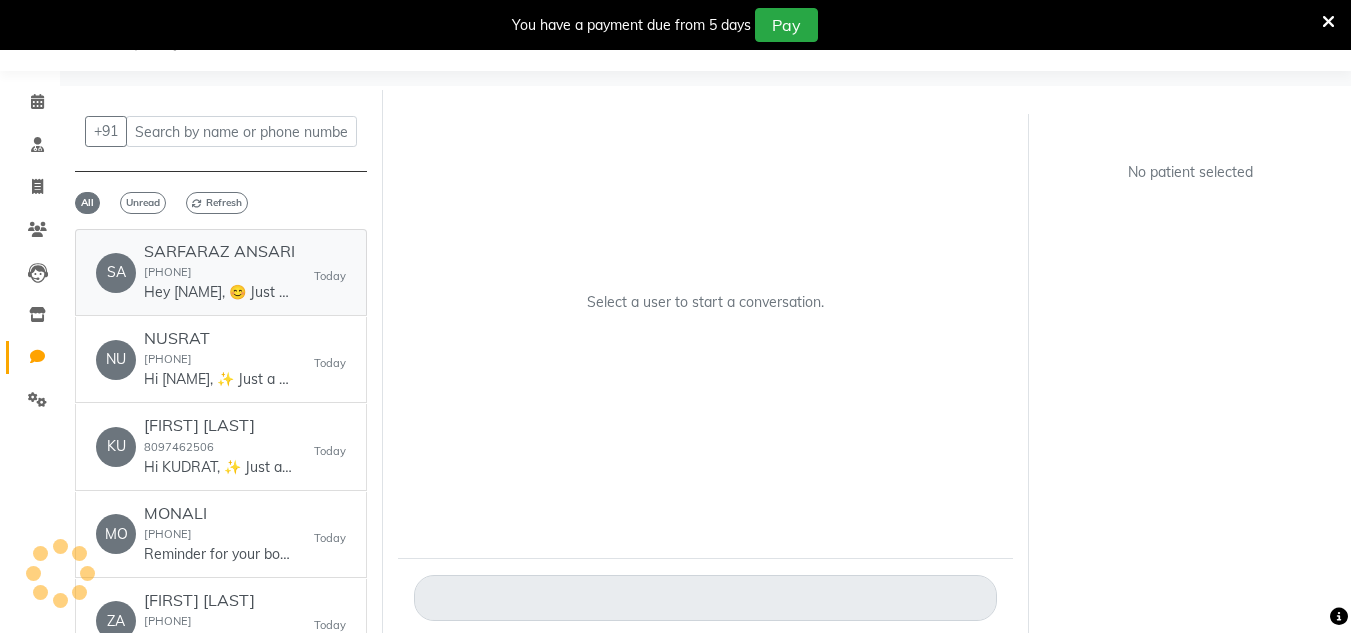 scroll, scrollTop: 0, scrollLeft: 0, axis: both 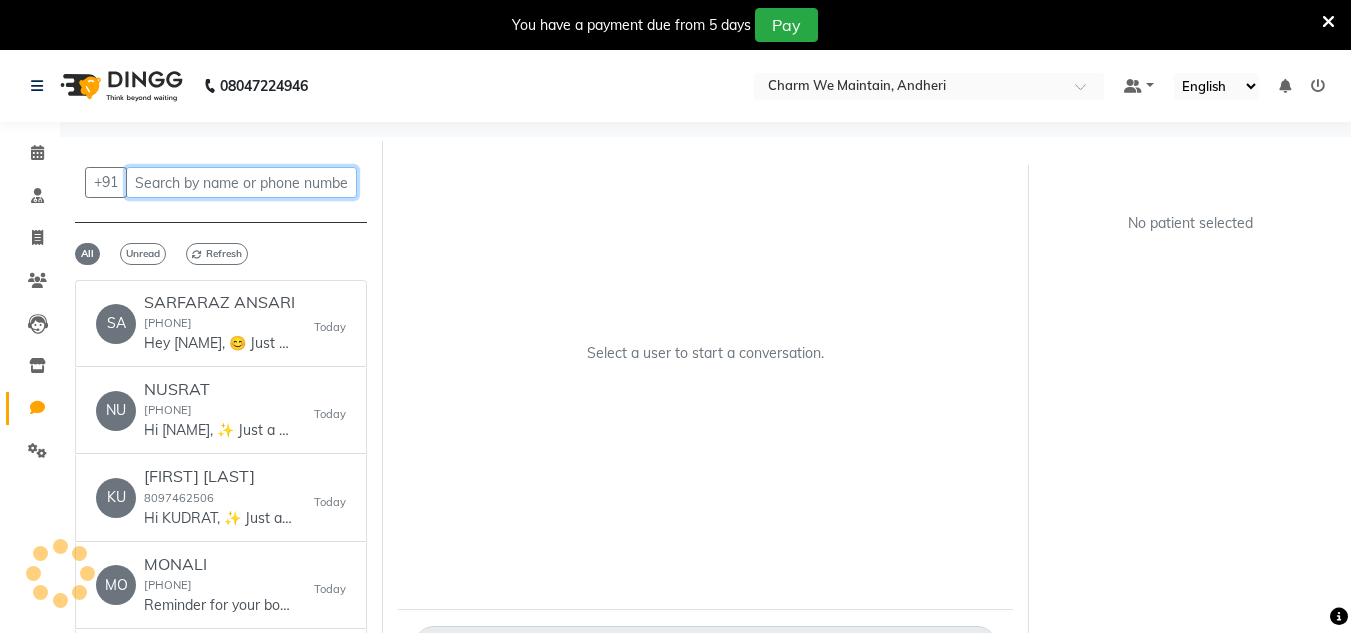 click 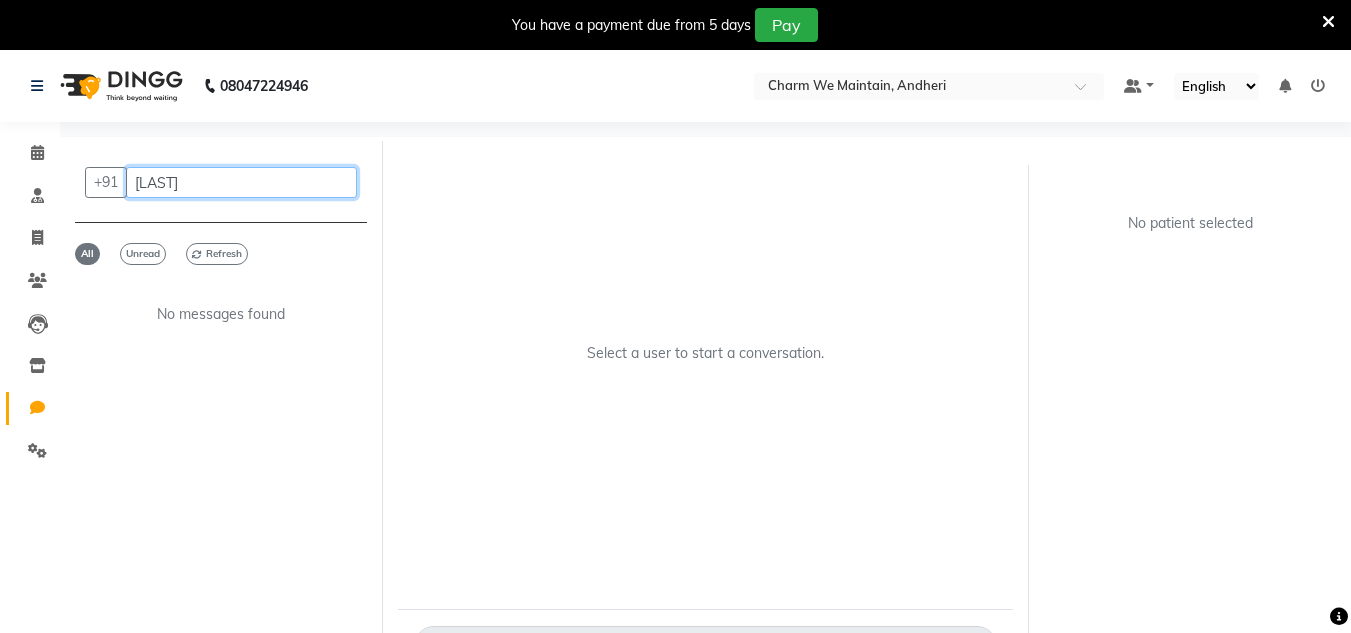 type on "[LAST]" 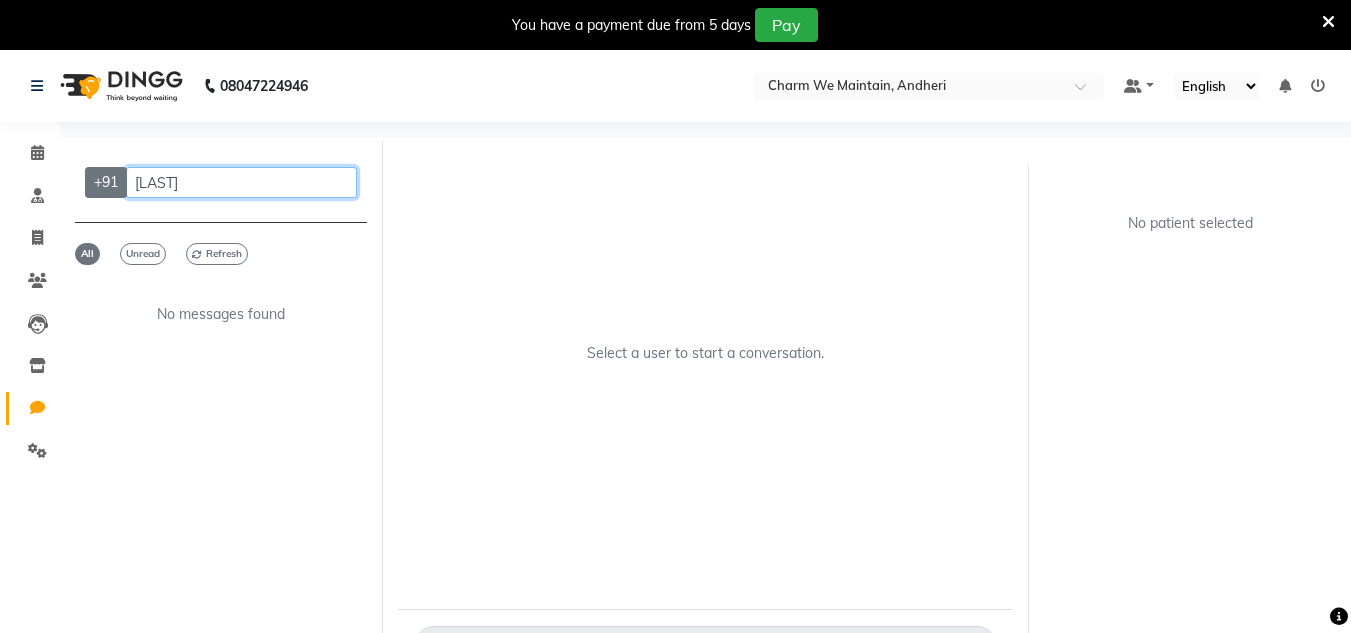 drag, startPoint x: 252, startPoint y: 189, endPoint x: 120, endPoint y: 189, distance: 132 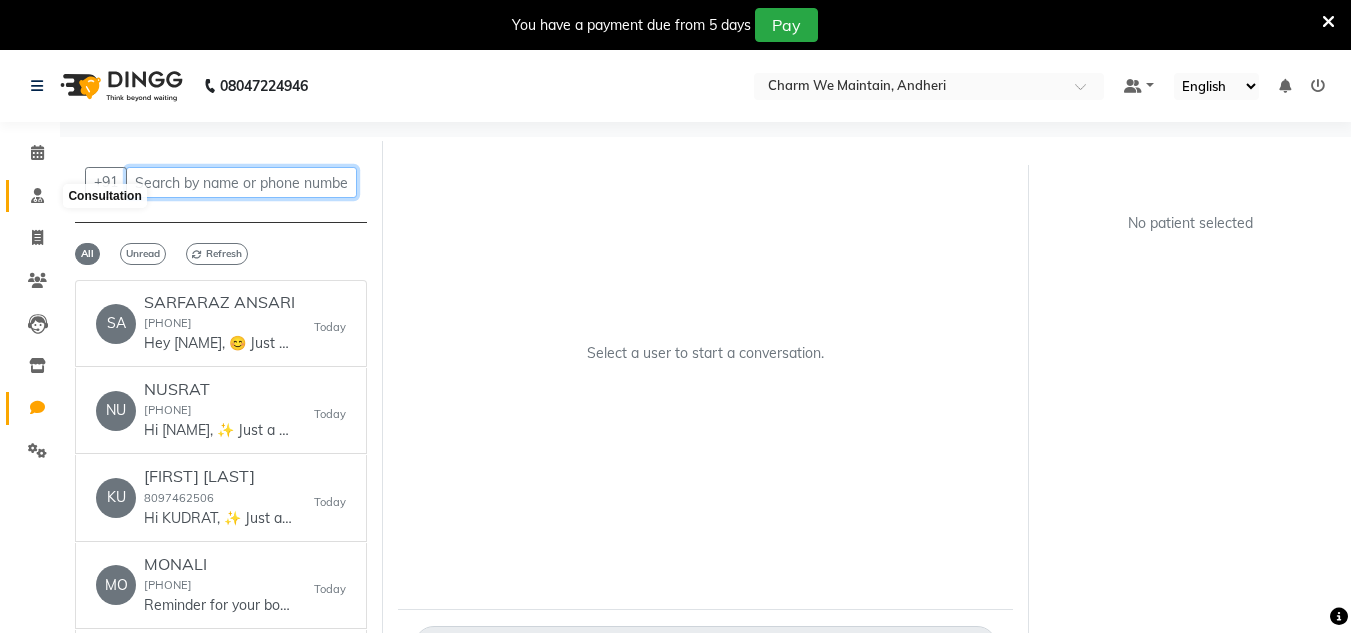 type 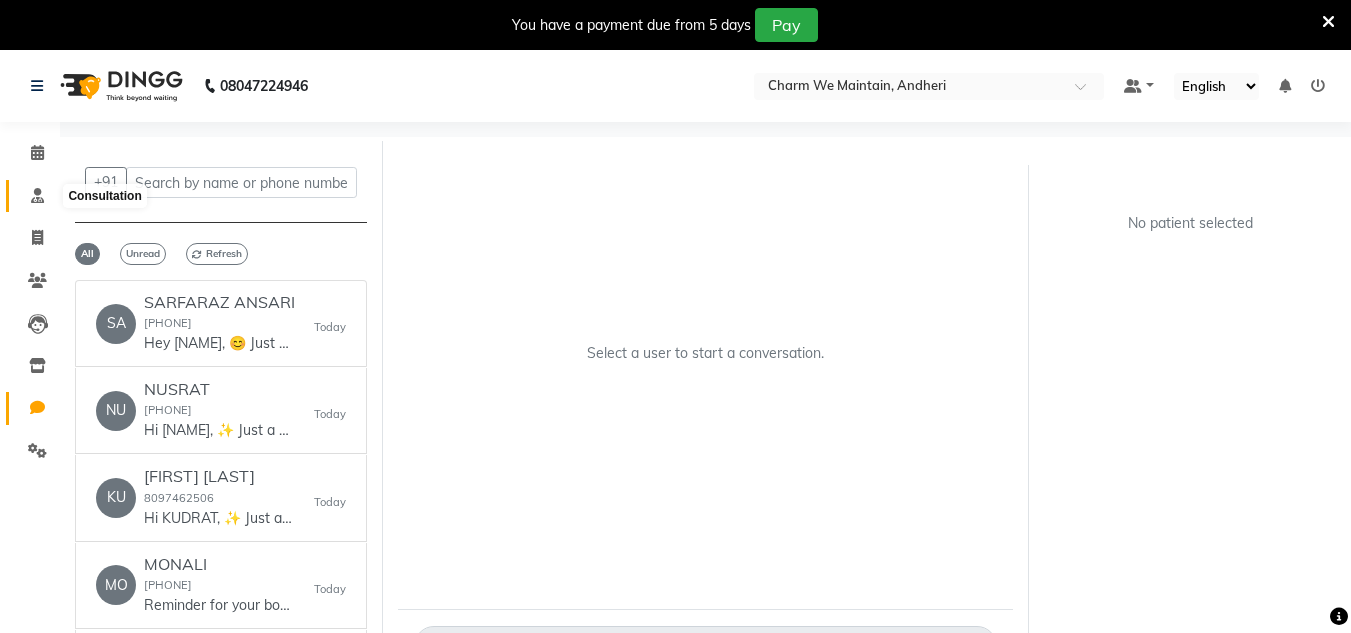 click 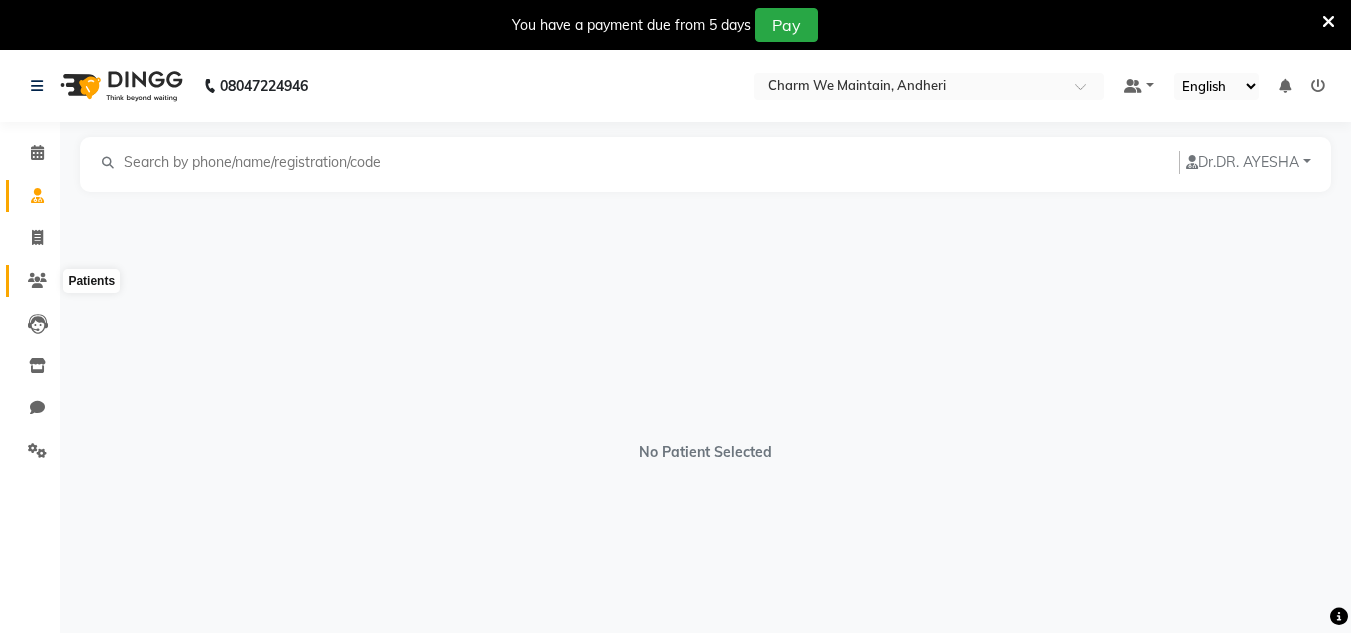click 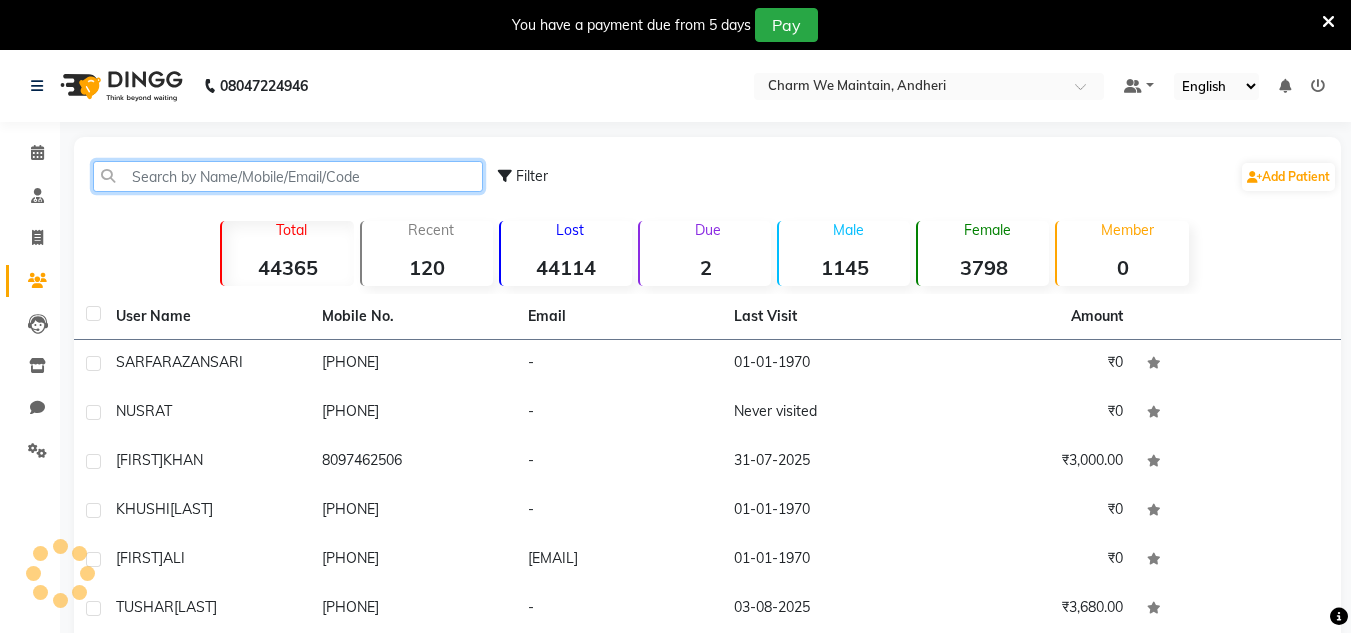 click 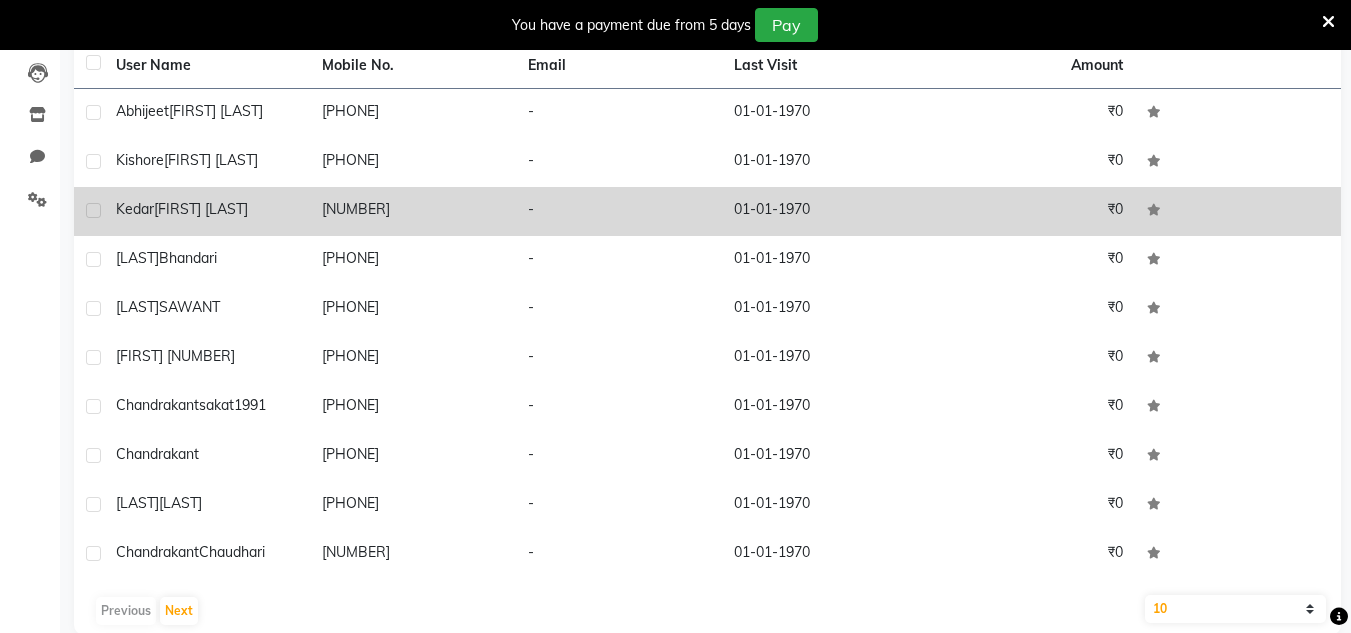 scroll, scrollTop: 300, scrollLeft: 0, axis: vertical 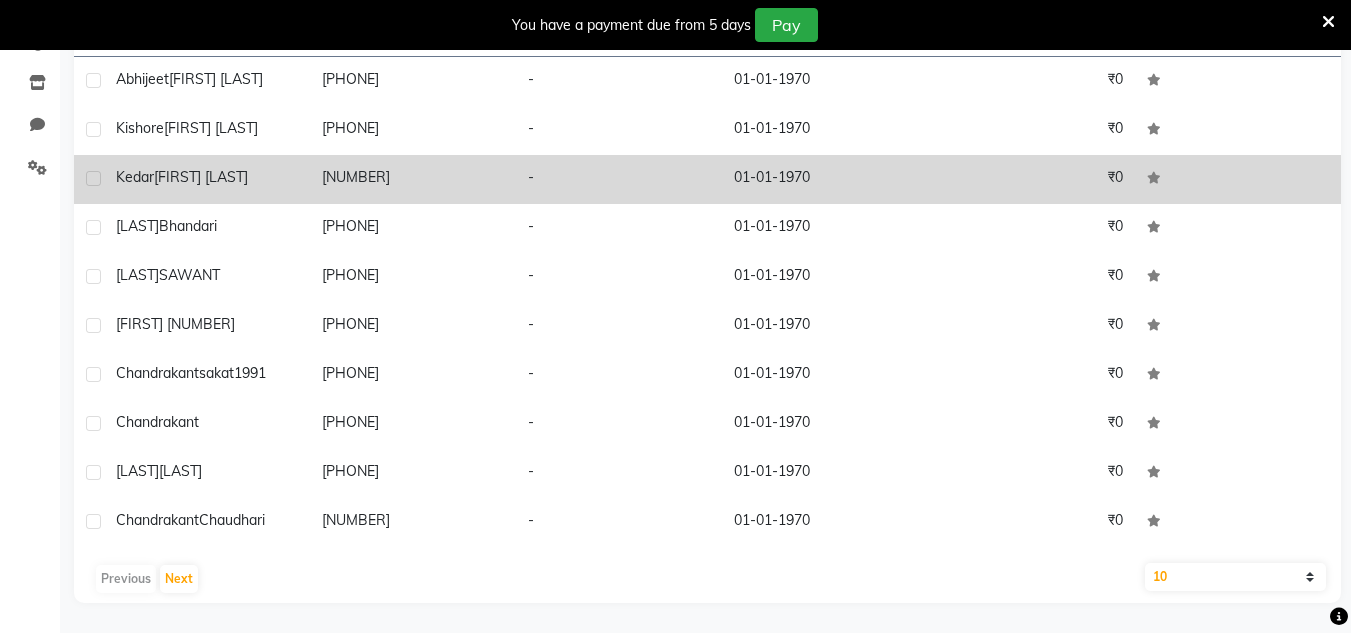 type on "[LAST]" 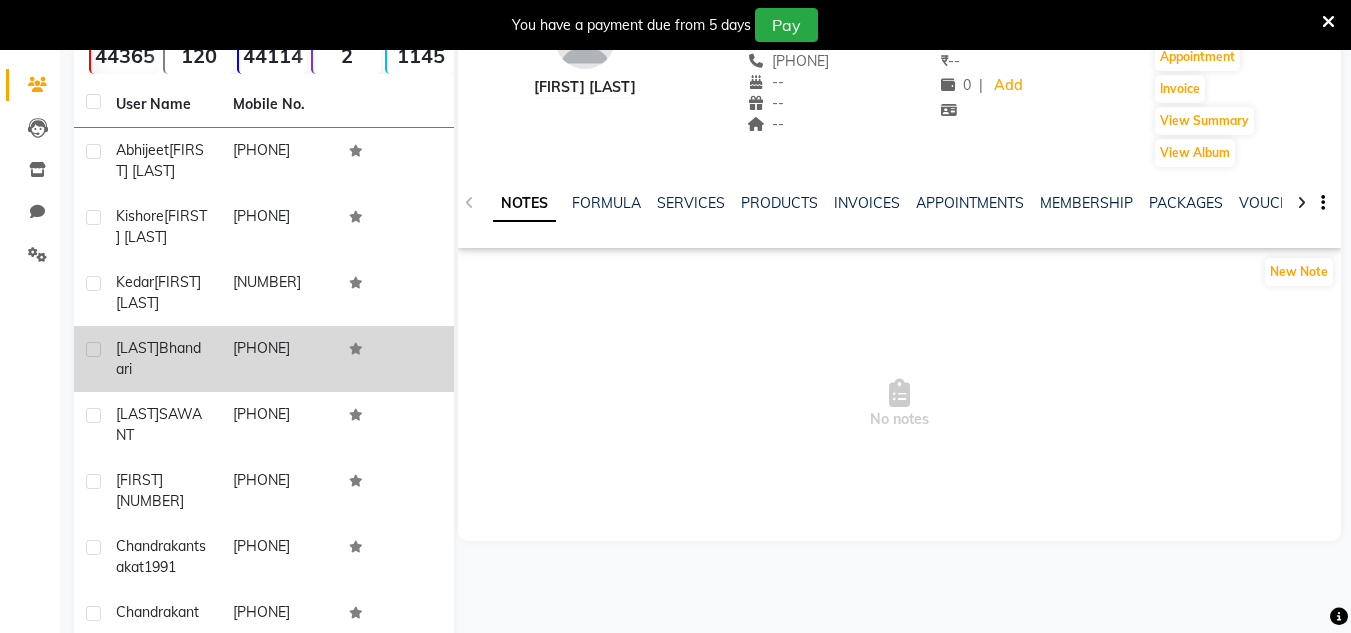 scroll, scrollTop: 100, scrollLeft: 0, axis: vertical 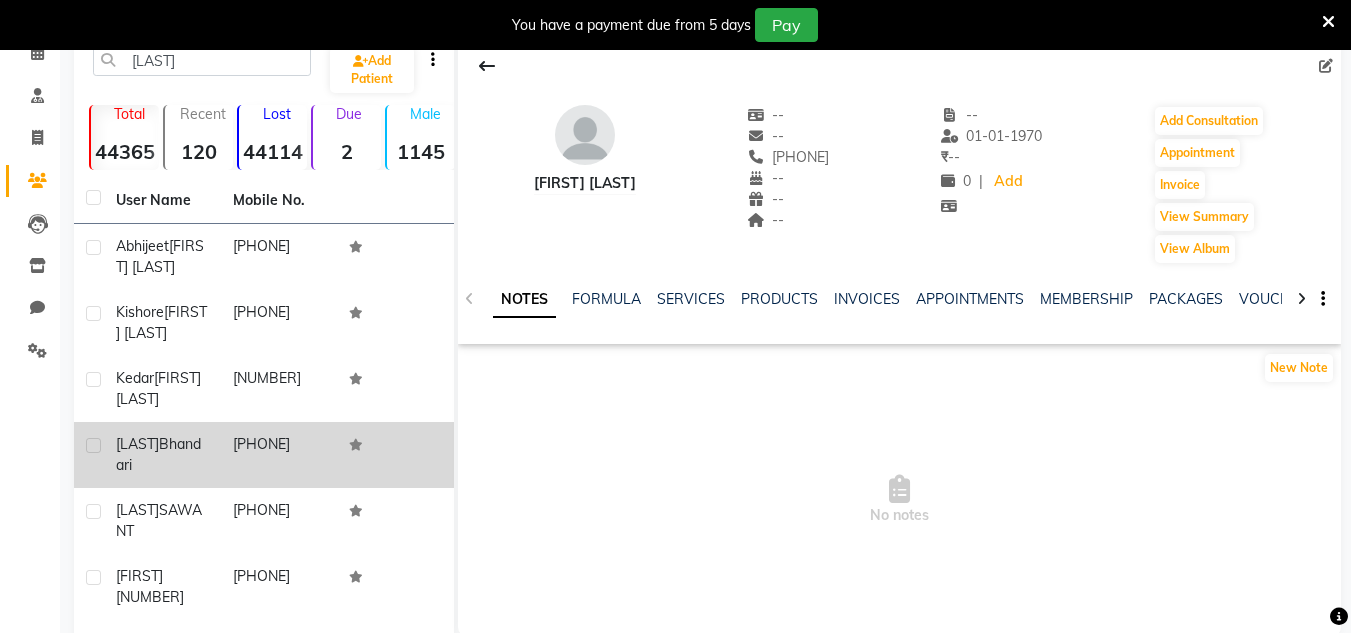 click on "[LAST]" 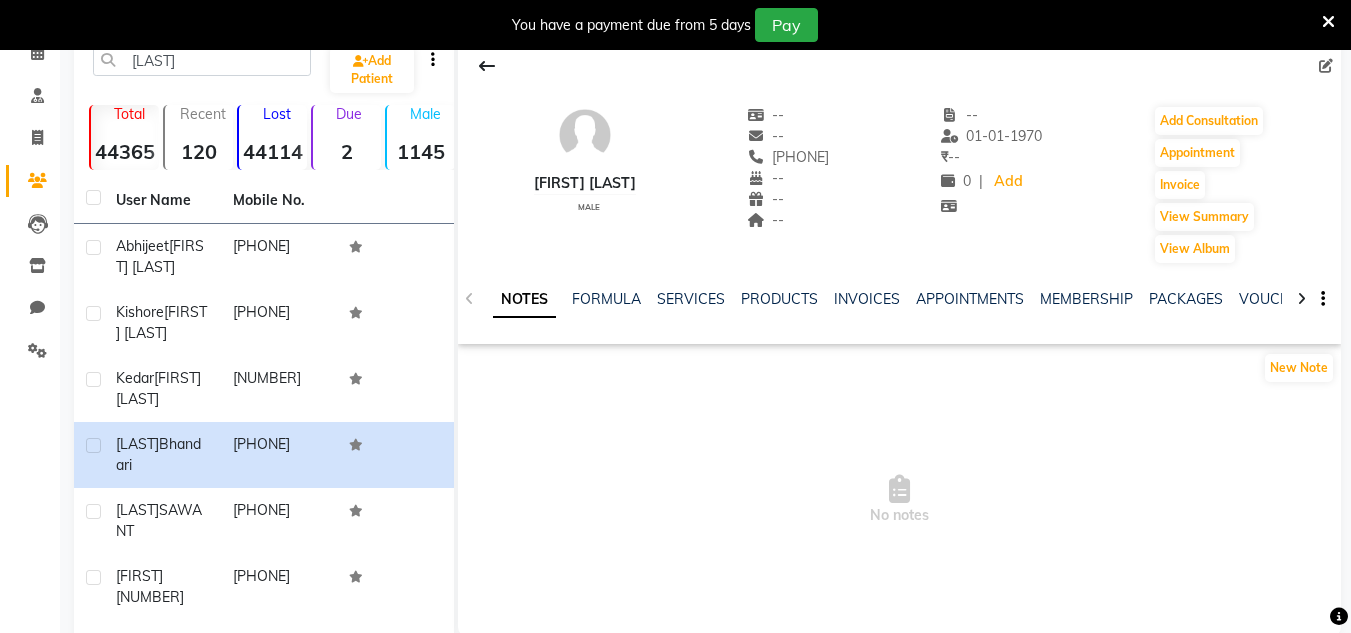 drag, startPoint x: 816, startPoint y: 159, endPoint x: 922, endPoint y: 159, distance: 106 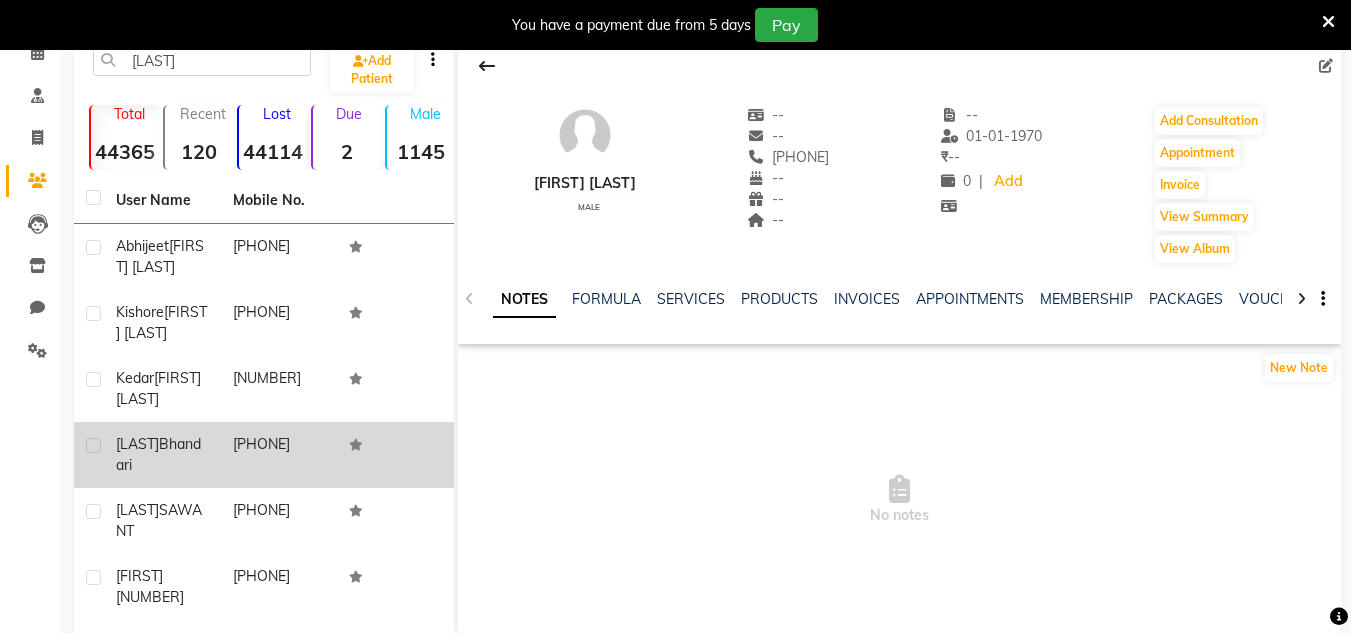 scroll, scrollTop: 115, scrollLeft: 0, axis: vertical 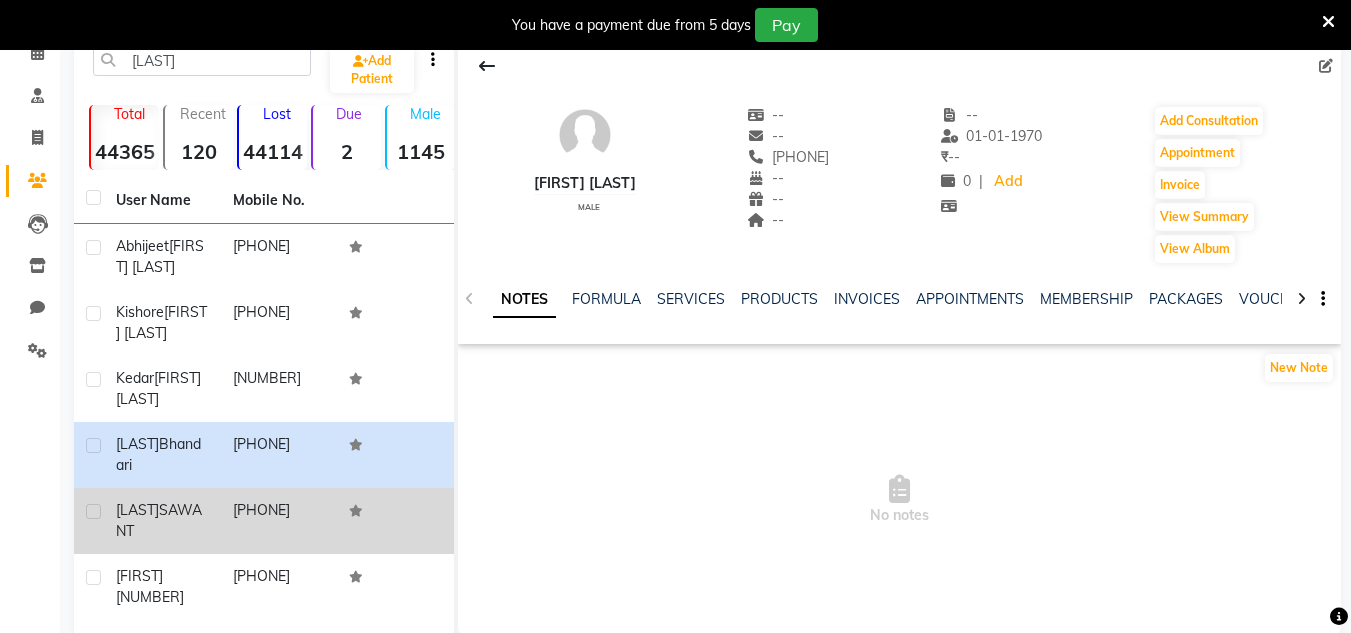 click on "[PHONE]" 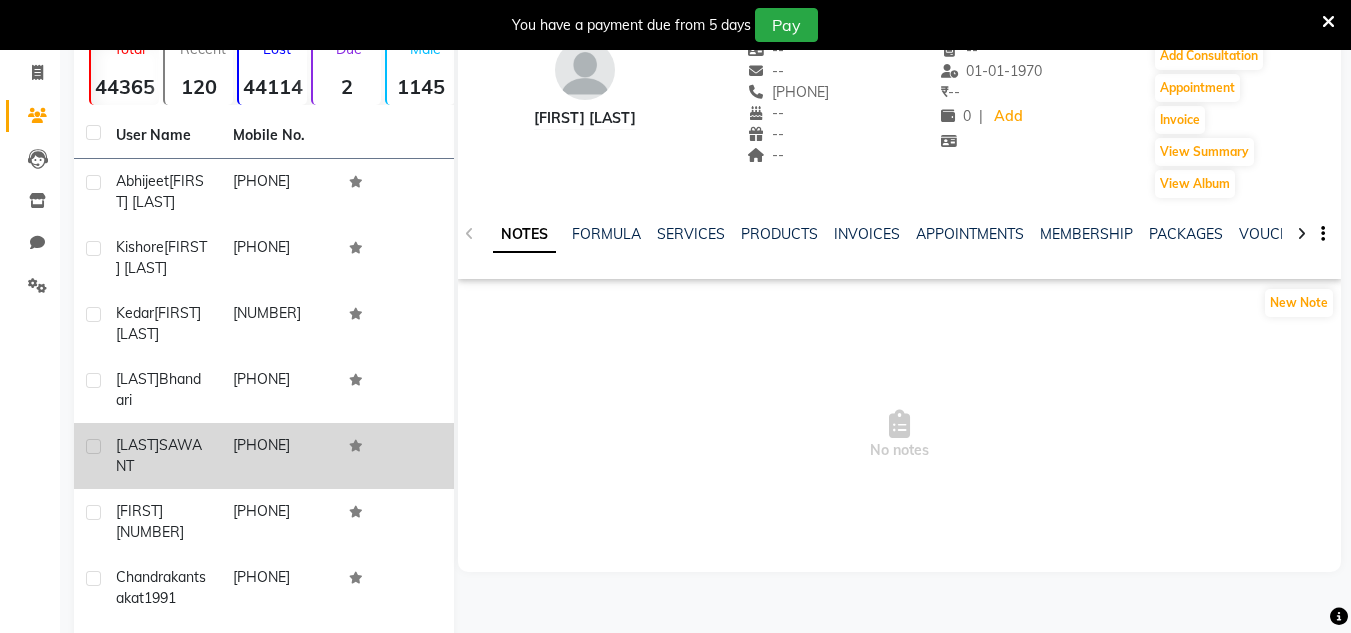 scroll, scrollTop: 200, scrollLeft: 0, axis: vertical 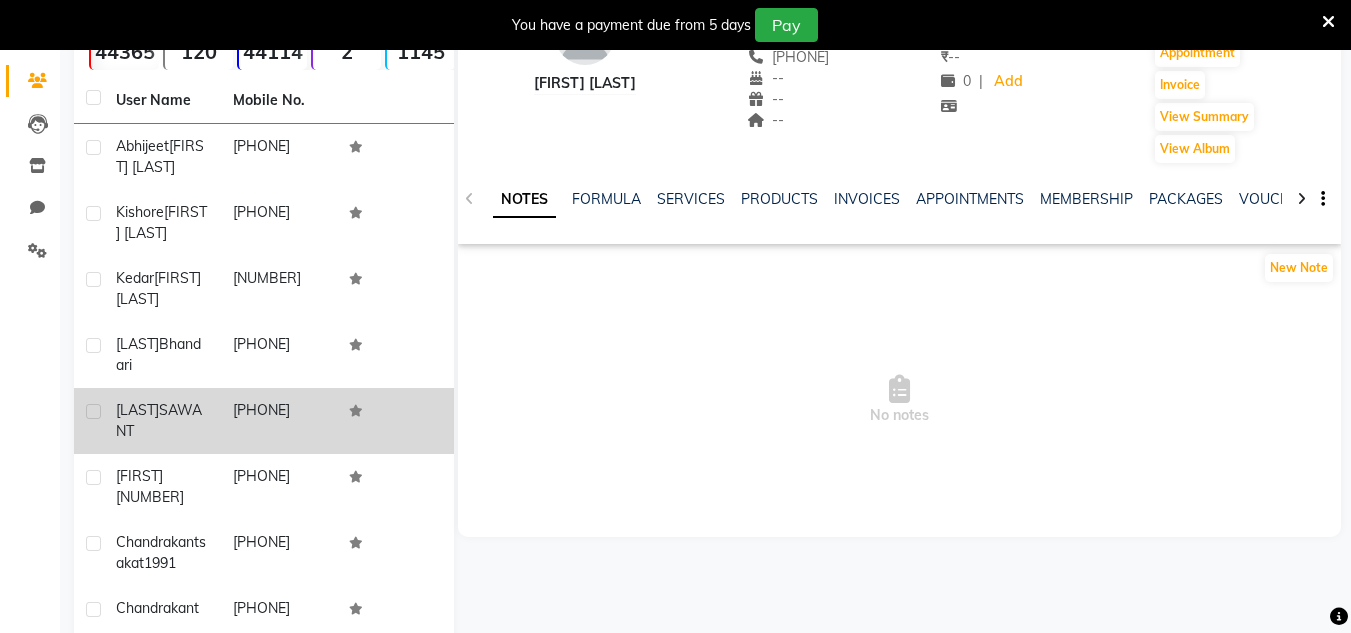 click on "[PHONE]" 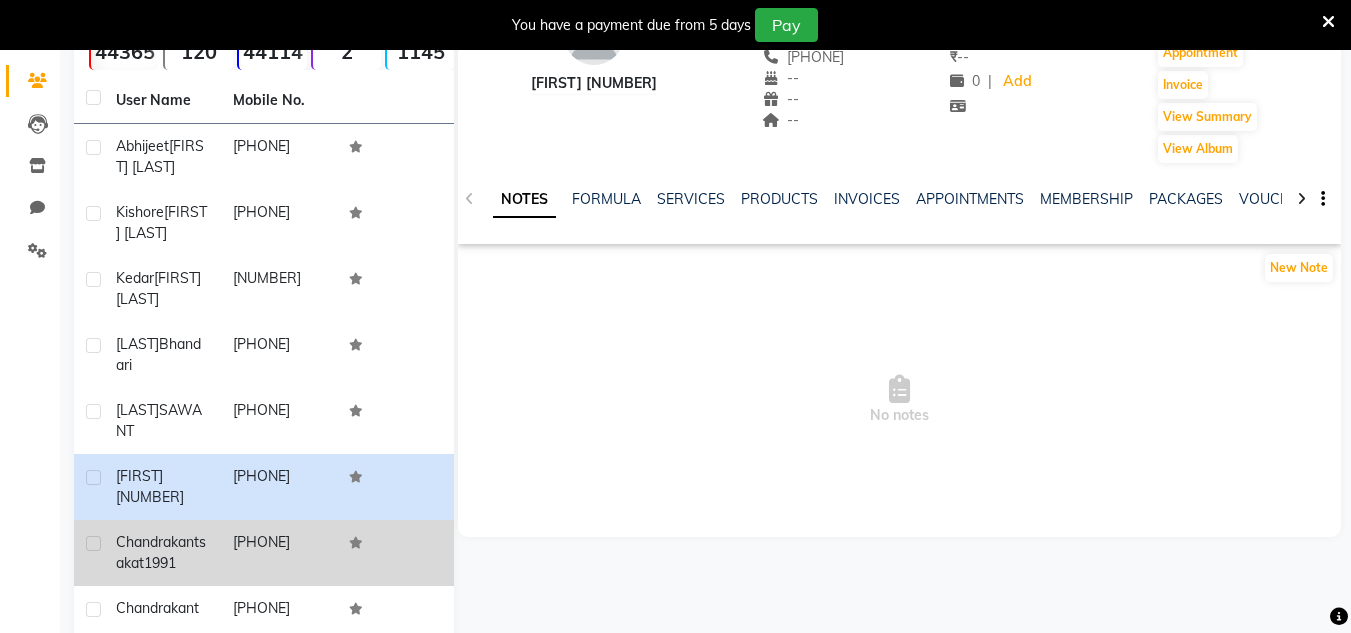 click on "[PHONE]" 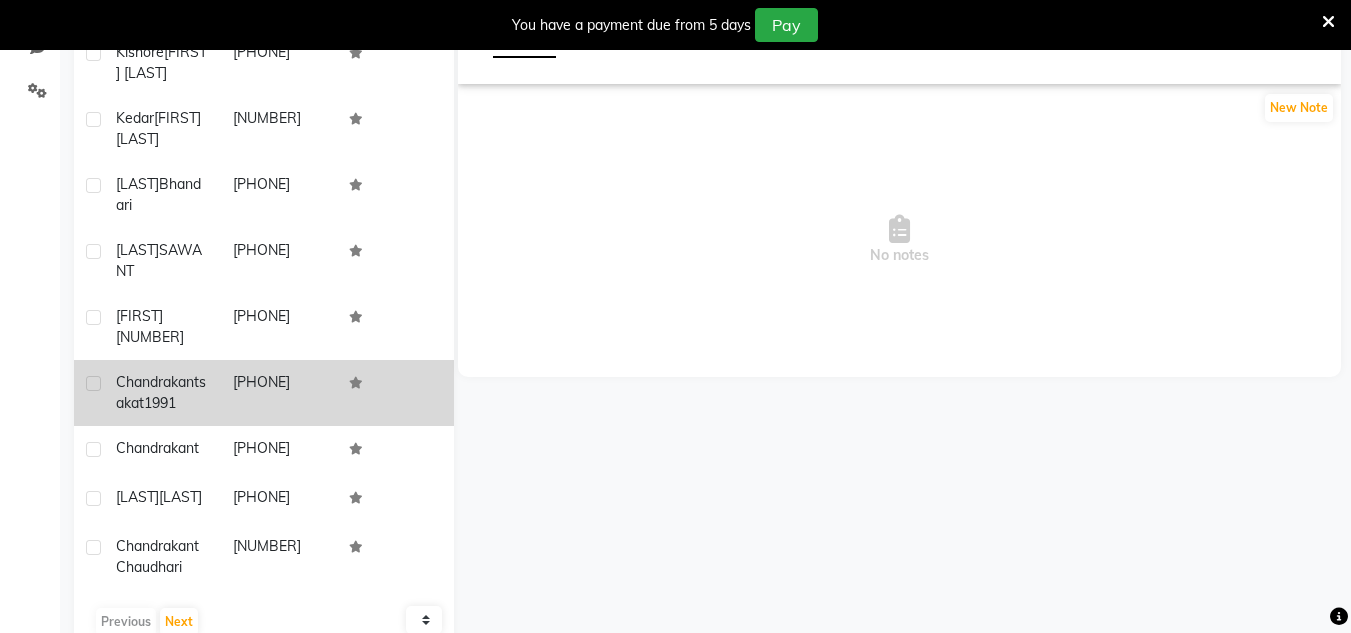 scroll, scrollTop: 400, scrollLeft: 0, axis: vertical 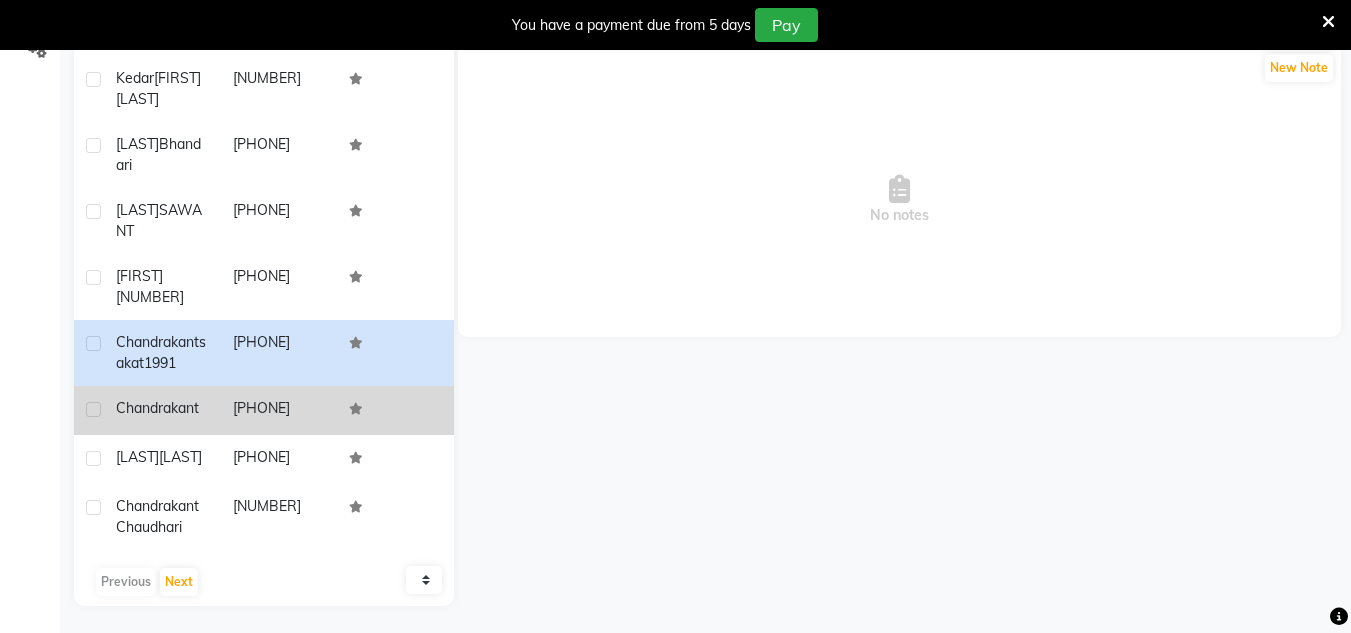 click on "[PHONE]" 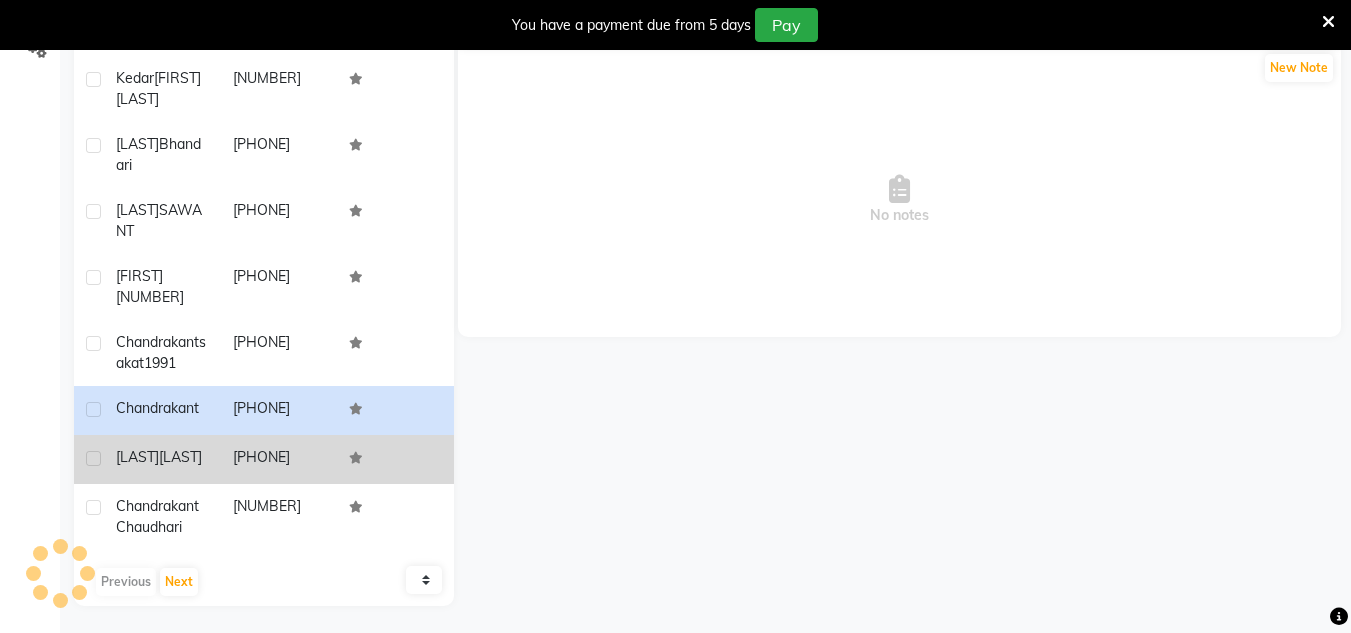 scroll, scrollTop: 115, scrollLeft: 0, axis: vertical 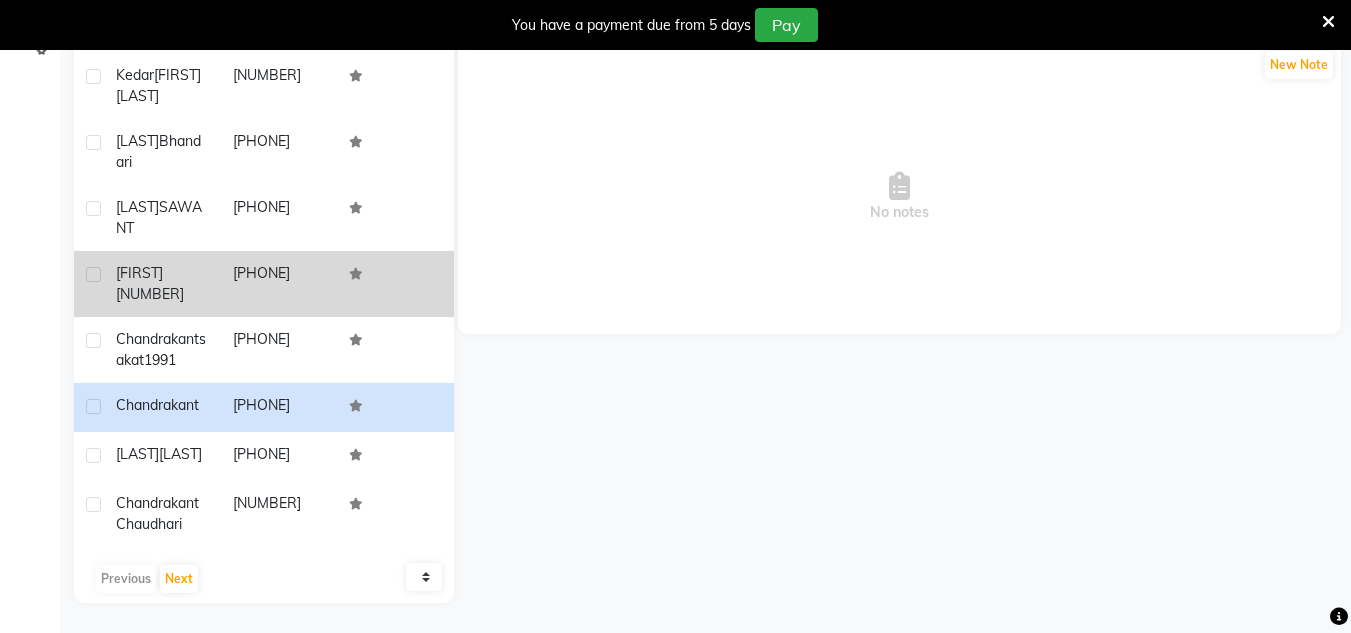 click on "[PHONE]" 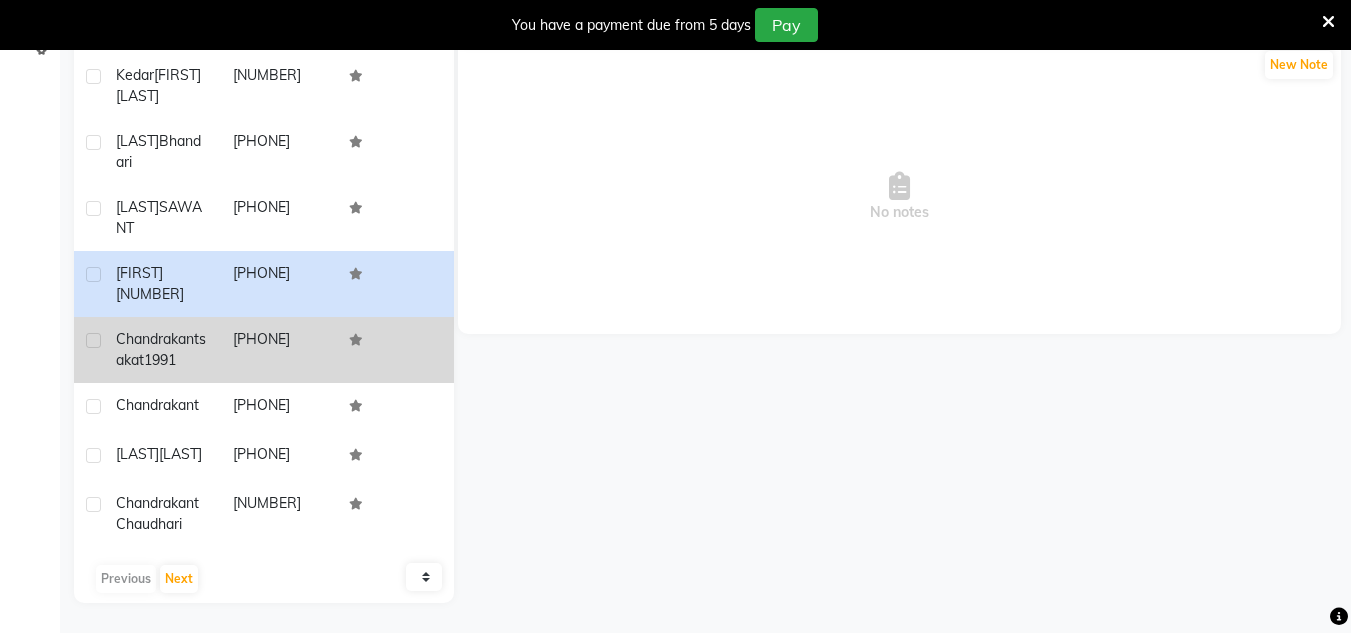 scroll, scrollTop: 0, scrollLeft: 0, axis: both 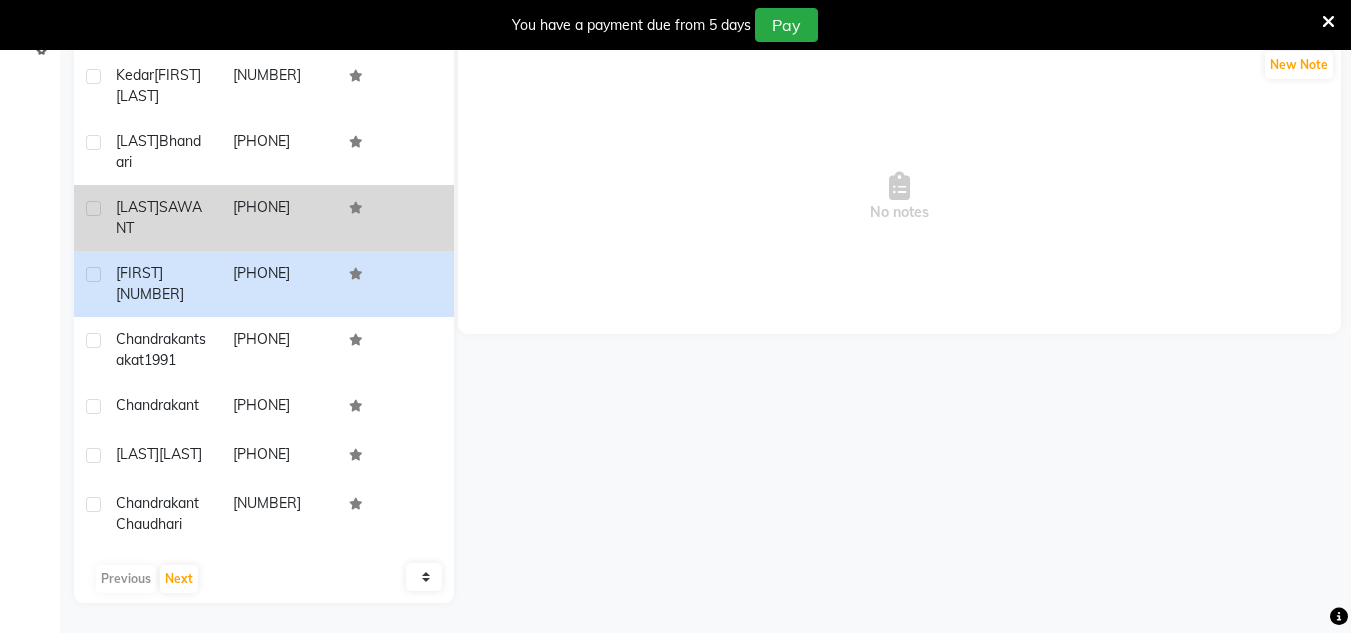click on "[PHONE]" 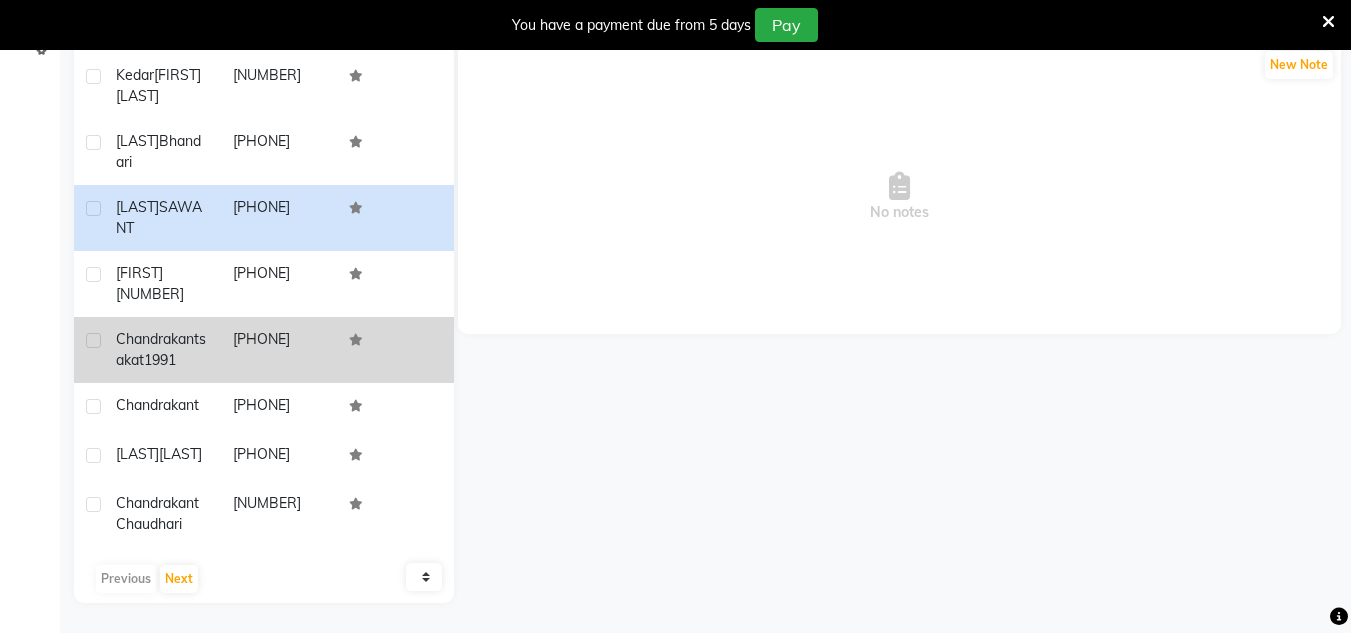 scroll, scrollTop: 115, scrollLeft: 0, axis: vertical 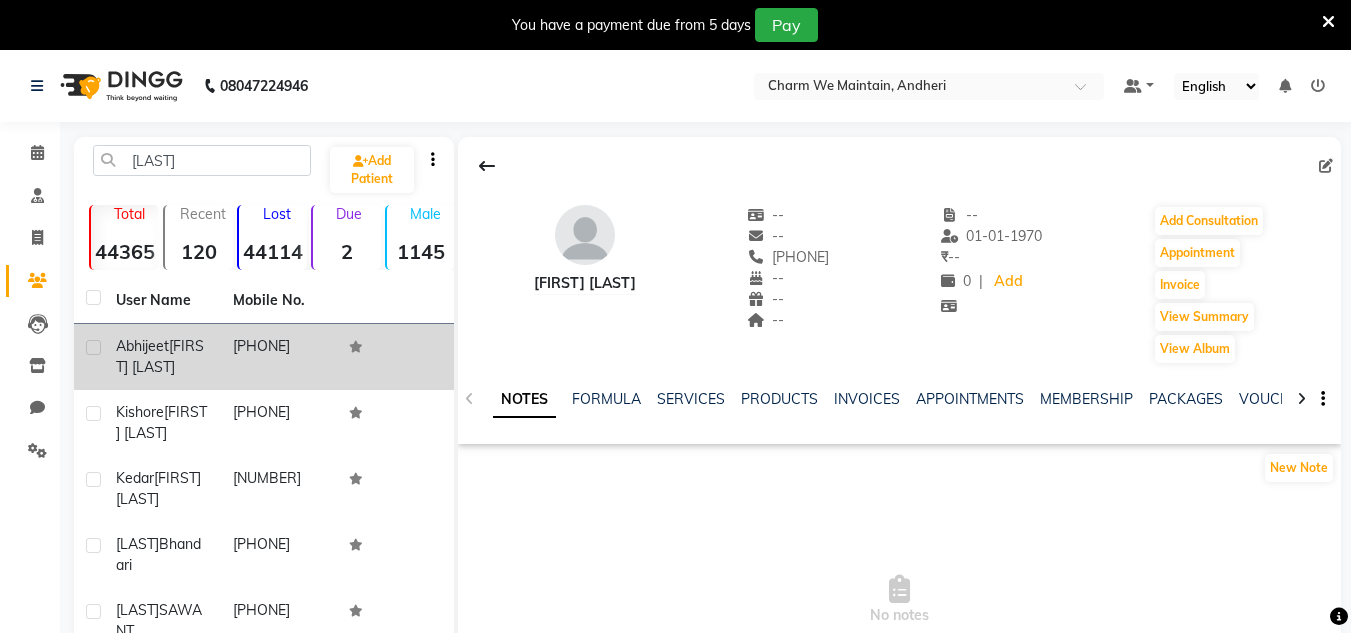 click on "[FIRST] [LAST]" 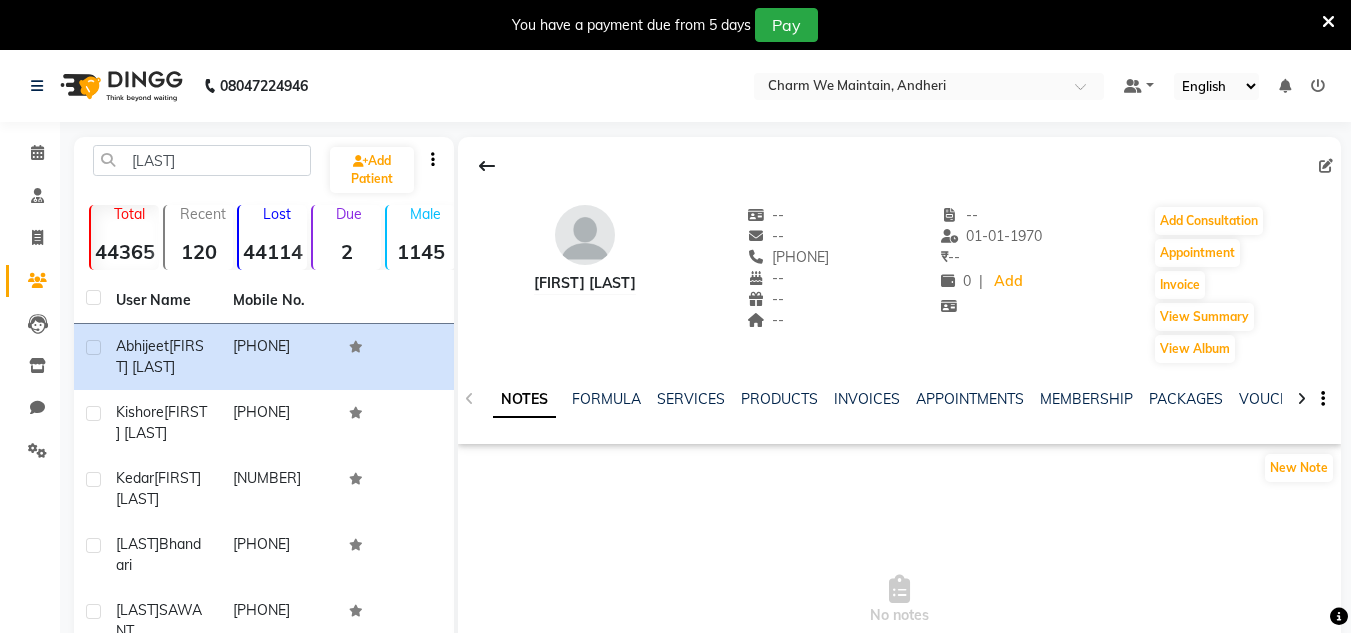 click on "NOTES FORMULA SERVICES PRODUCTS INVOICES APPOINTMENTS MEMBERSHIP PACKAGES VOUCHERS GIFTCARDS POINTS FORMS FAMILY CARDS WALLET" 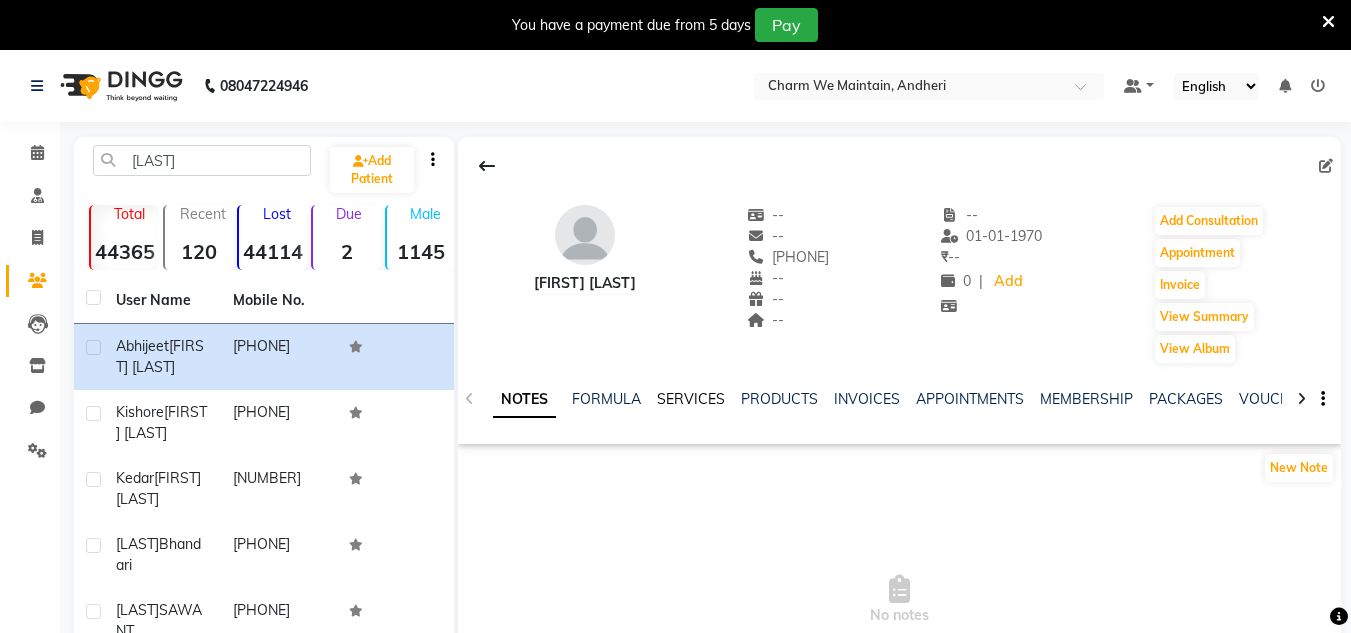 click on "SERVICES" 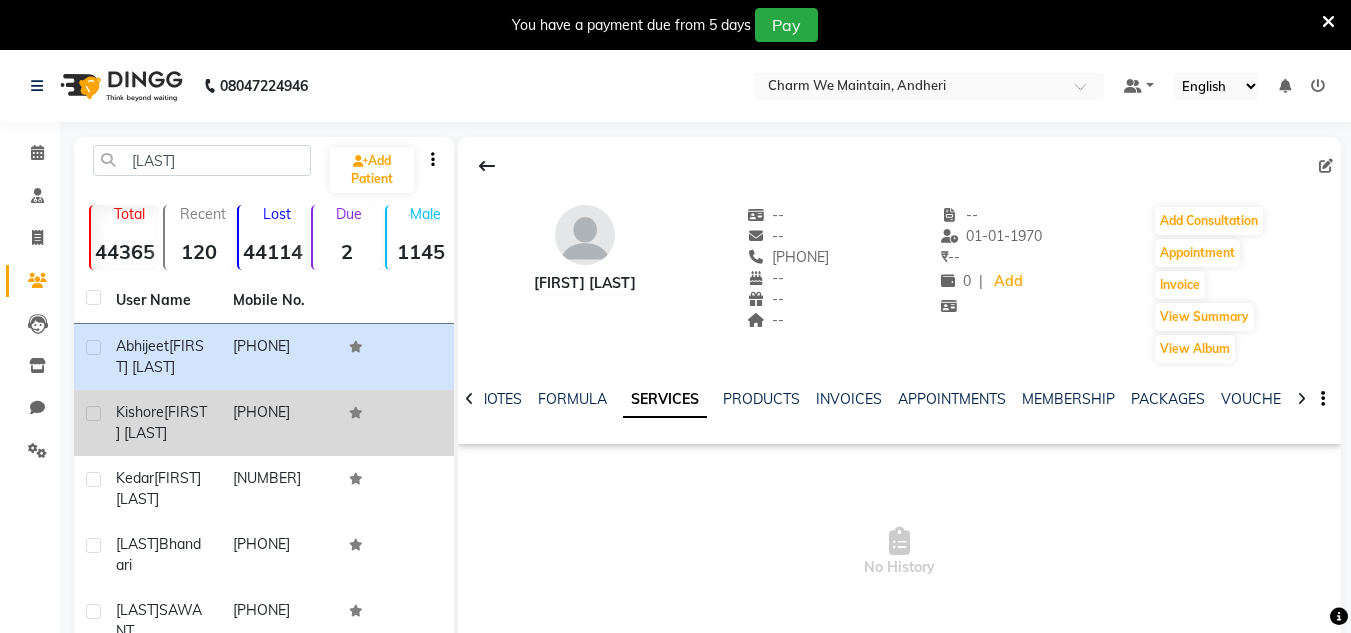 click on "[PHONE]" 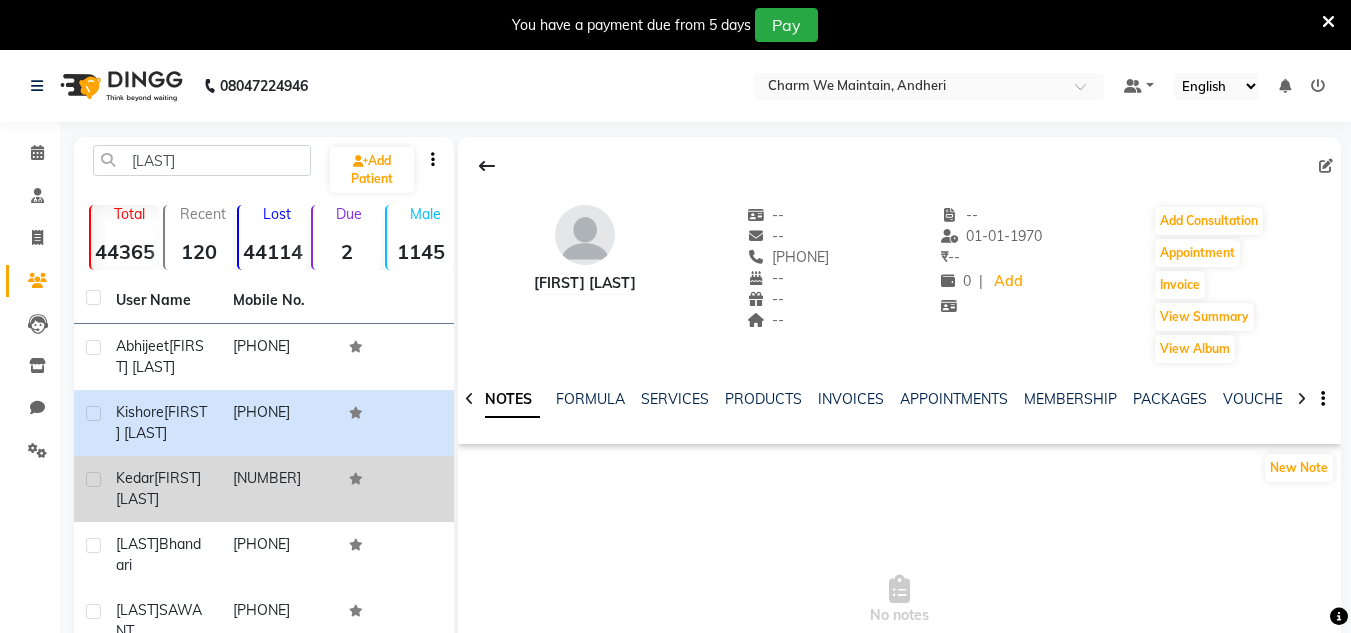 click on "[NUMBER]" 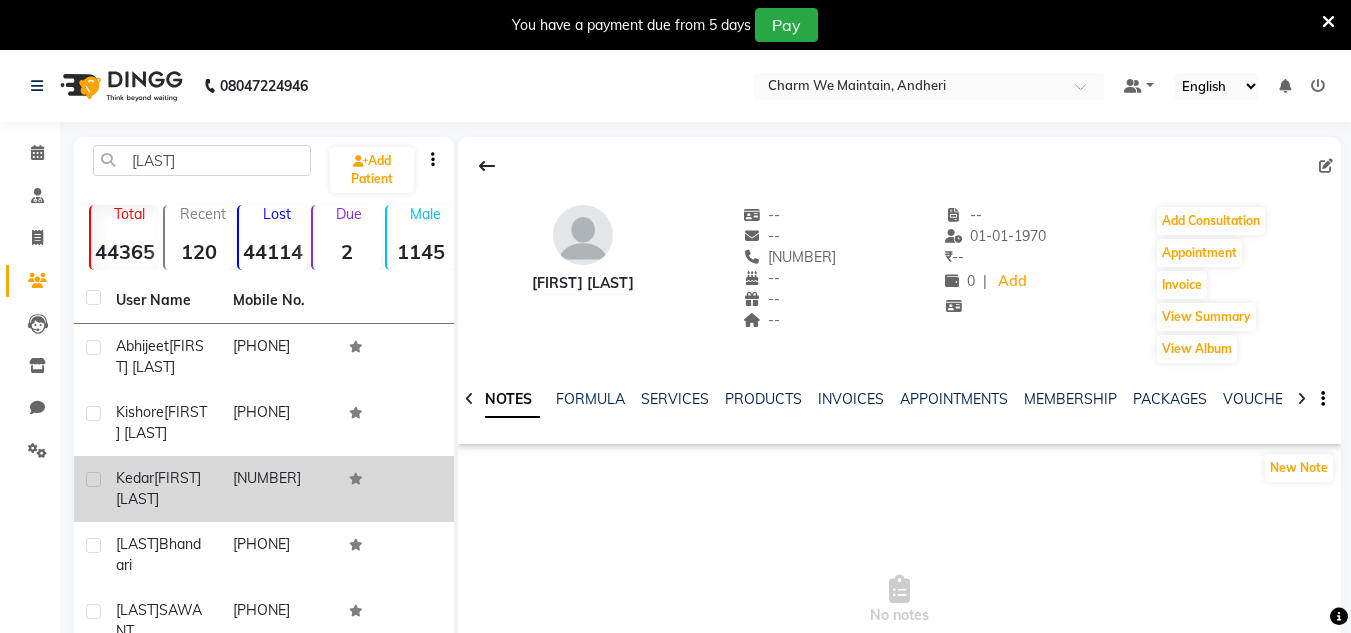 scroll, scrollTop: 100, scrollLeft: 0, axis: vertical 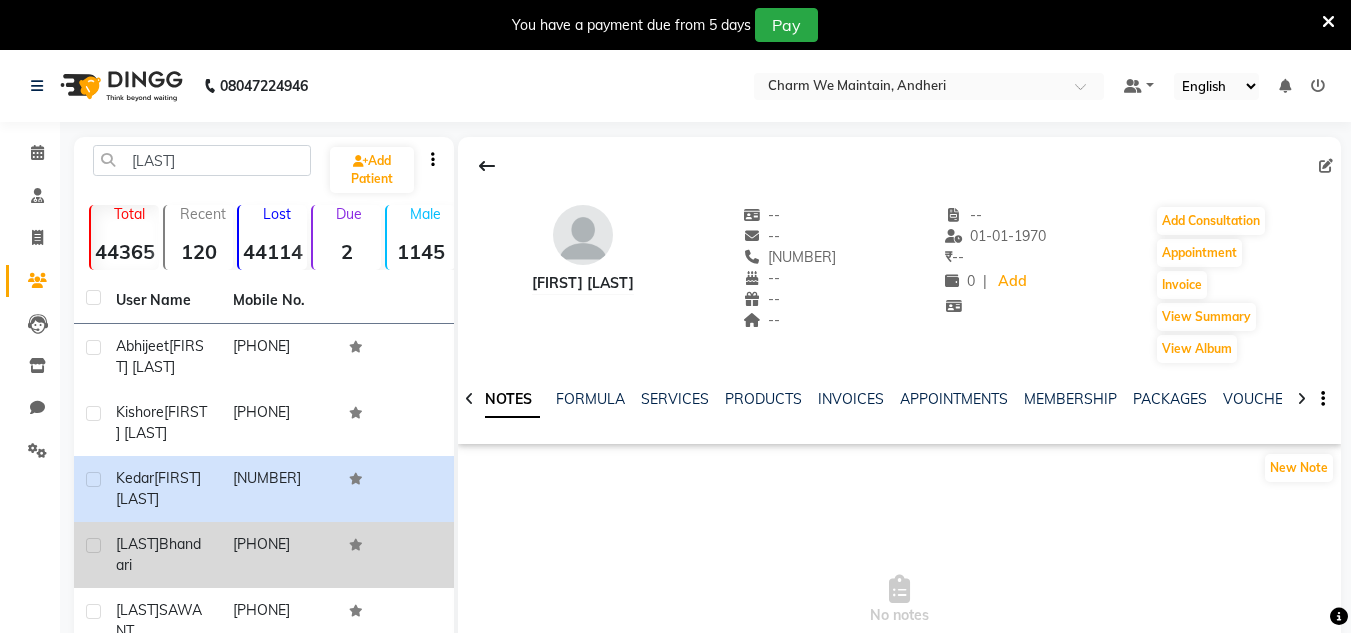 click on "[PHONE]" 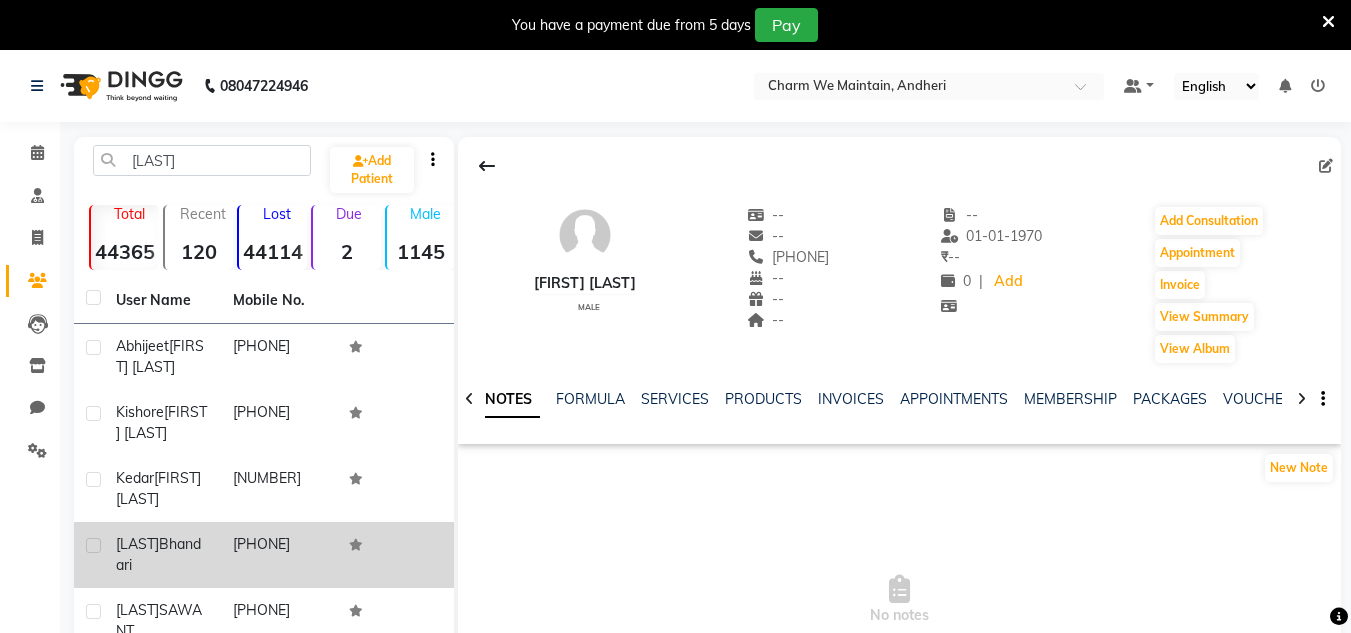 scroll, scrollTop: 115, scrollLeft: 0, axis: vertical 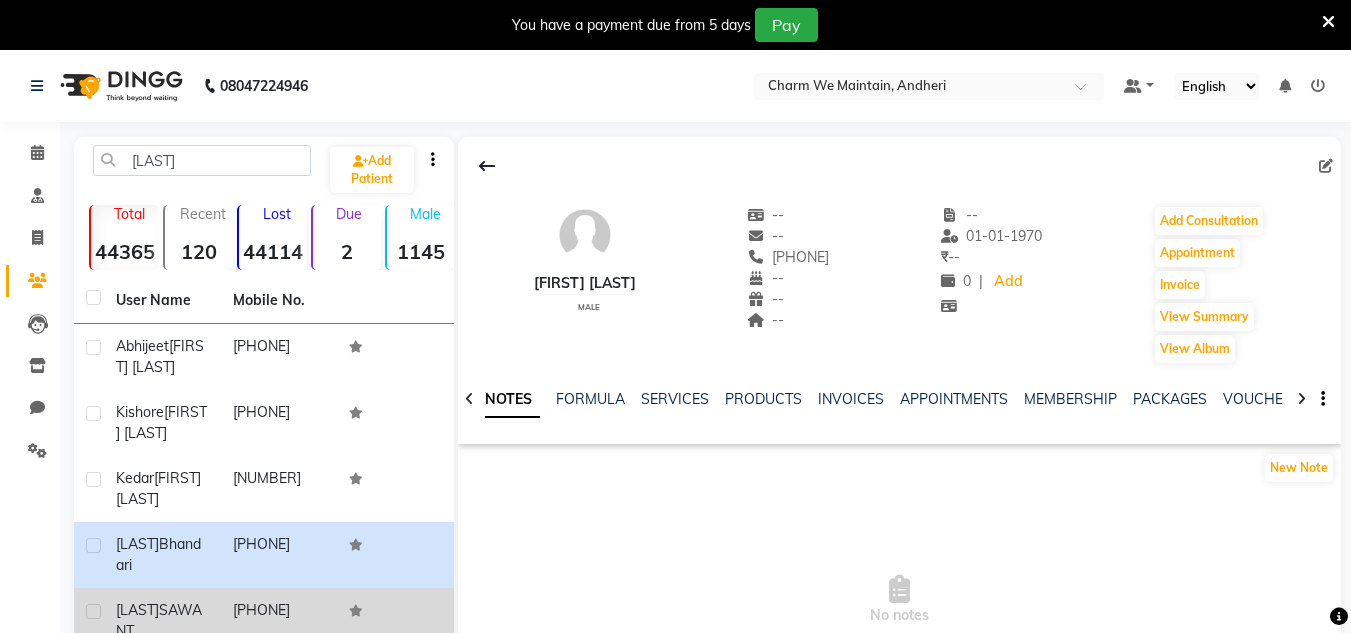 click on "[PHONE]" 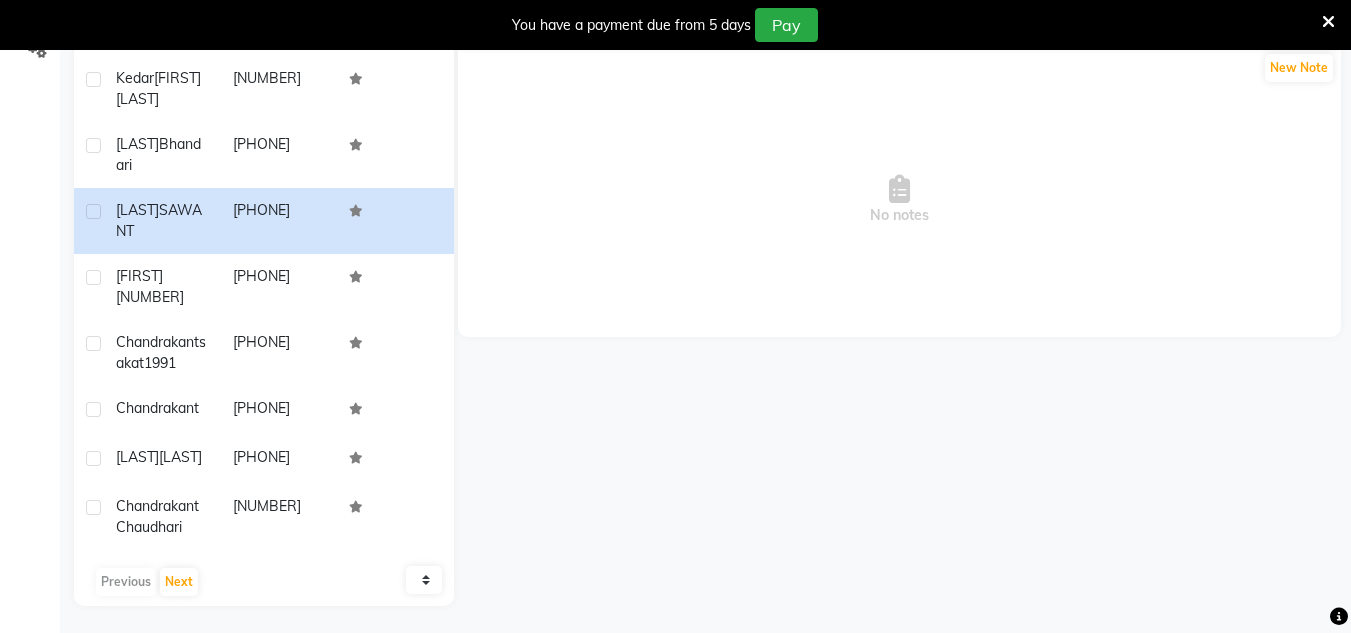 scroll, scrollTop: 0, scrollLeft: 0, axis: both 